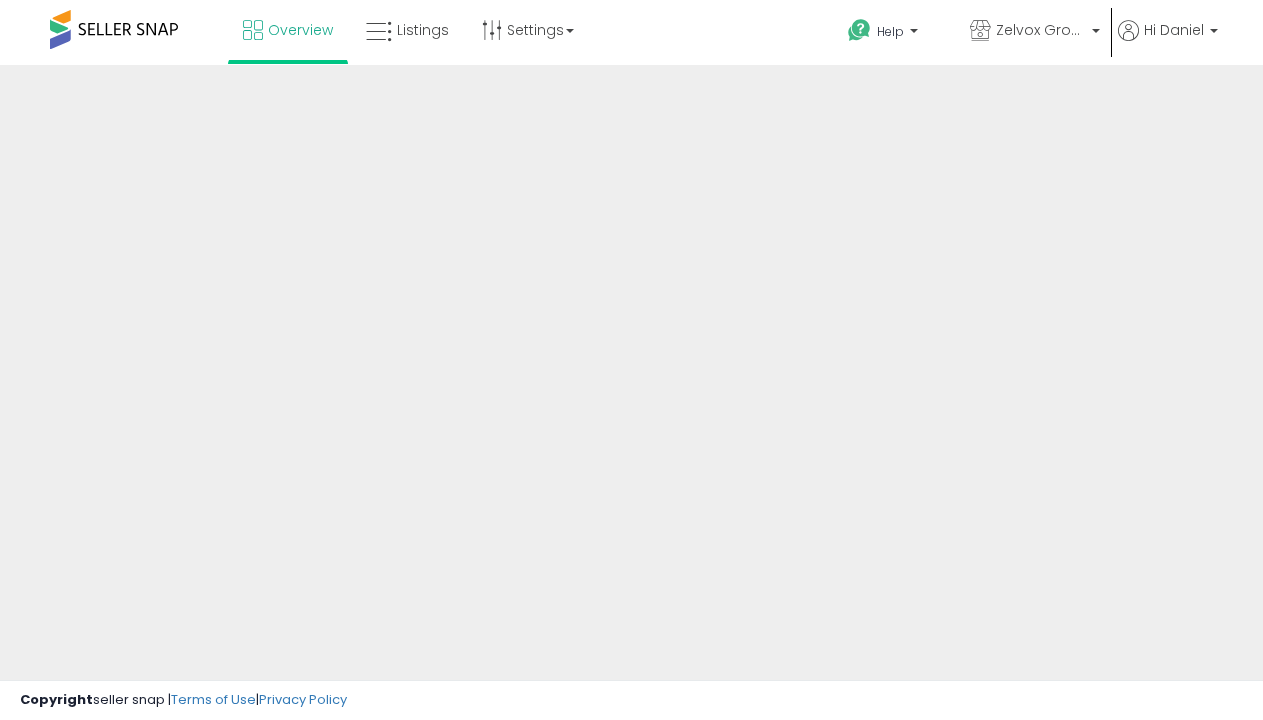 scroll, scrollTop: 0, scrollLeft: 0, axis: both 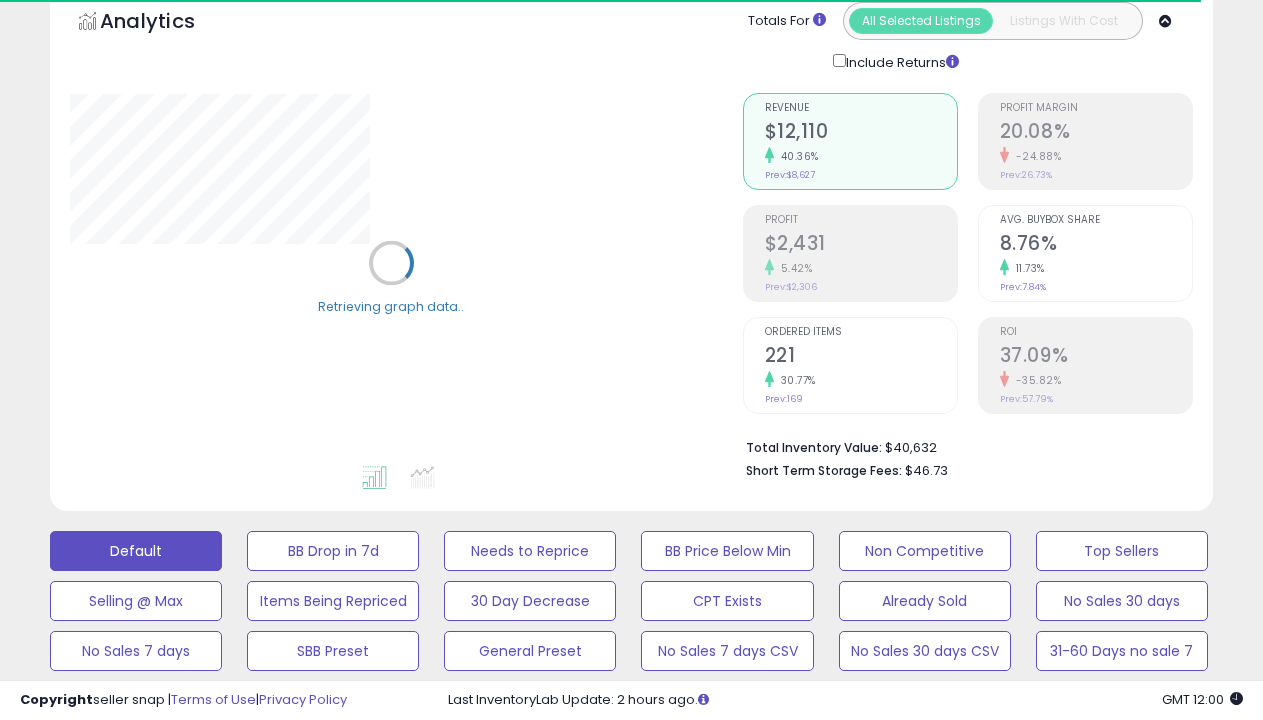 click on "BB is Suppressed" at bounding box center (333, 551) 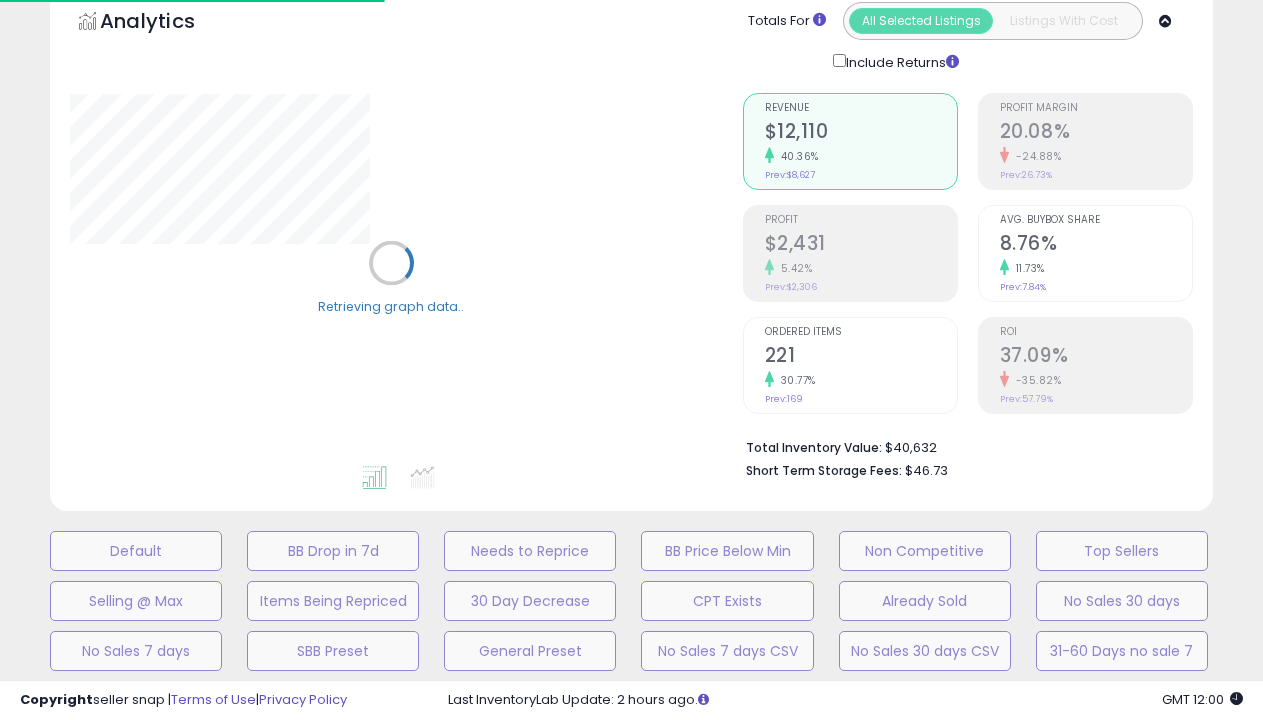 scroll, scrollTop: 439, scrollLeft: 0, axis: vertical 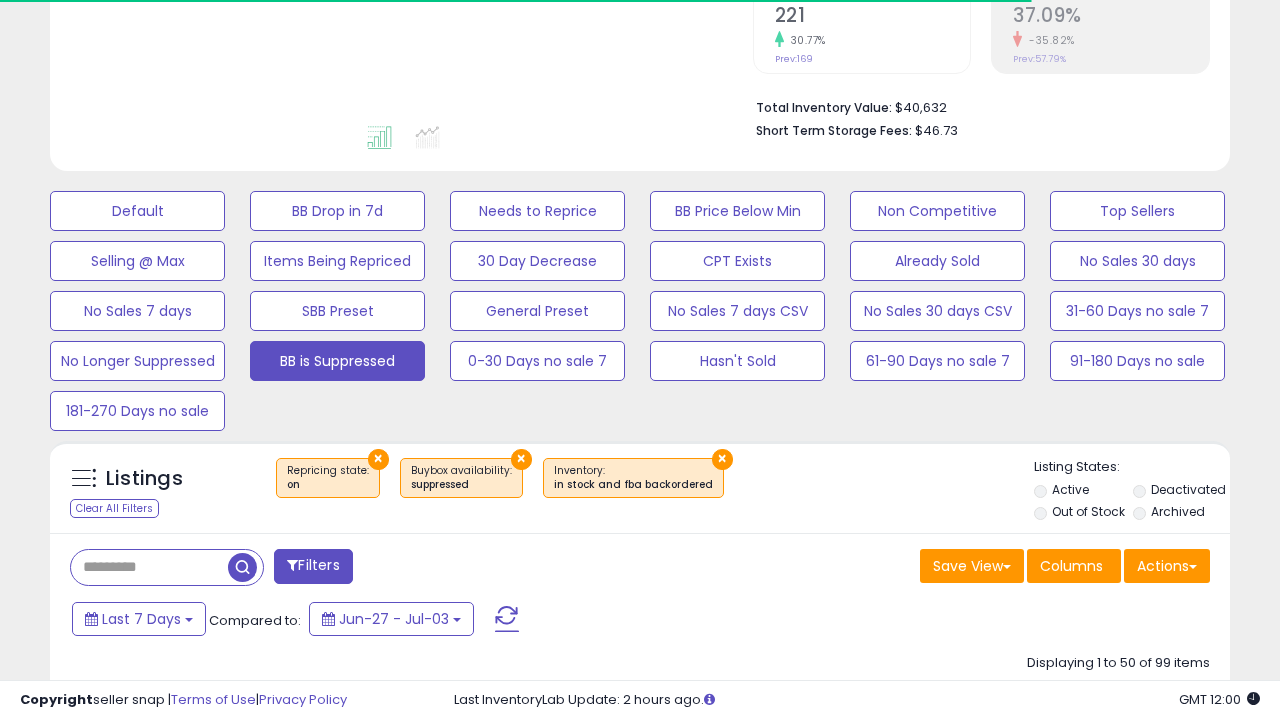 select on "**" 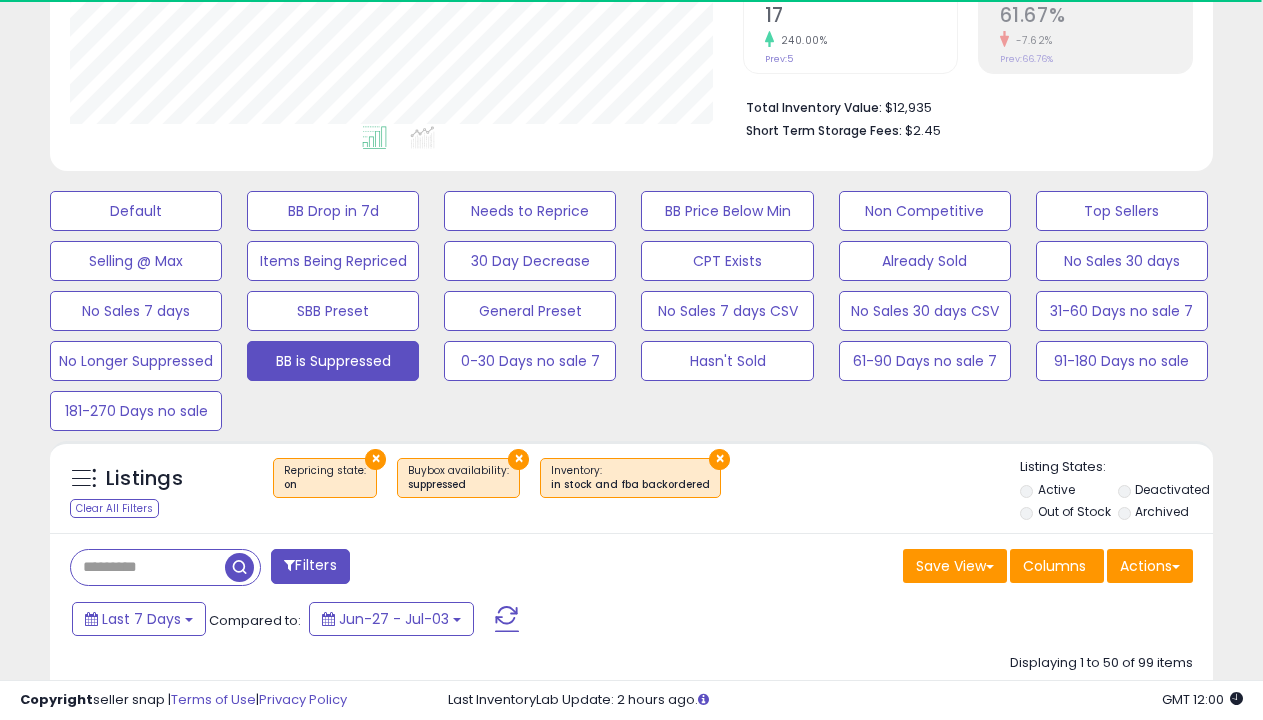 scroll, scrollTop: 999590, scrollLeft: 999327, axis: both 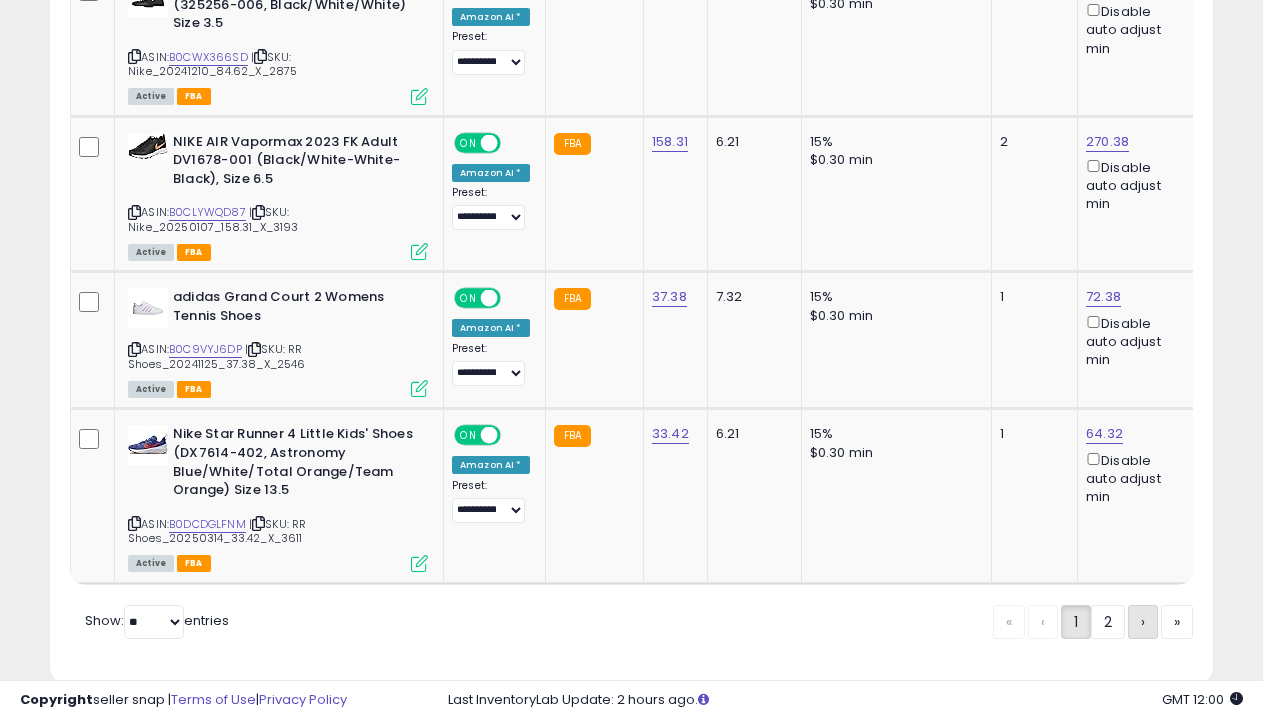click on "›" at bounding box center [1143, 622] 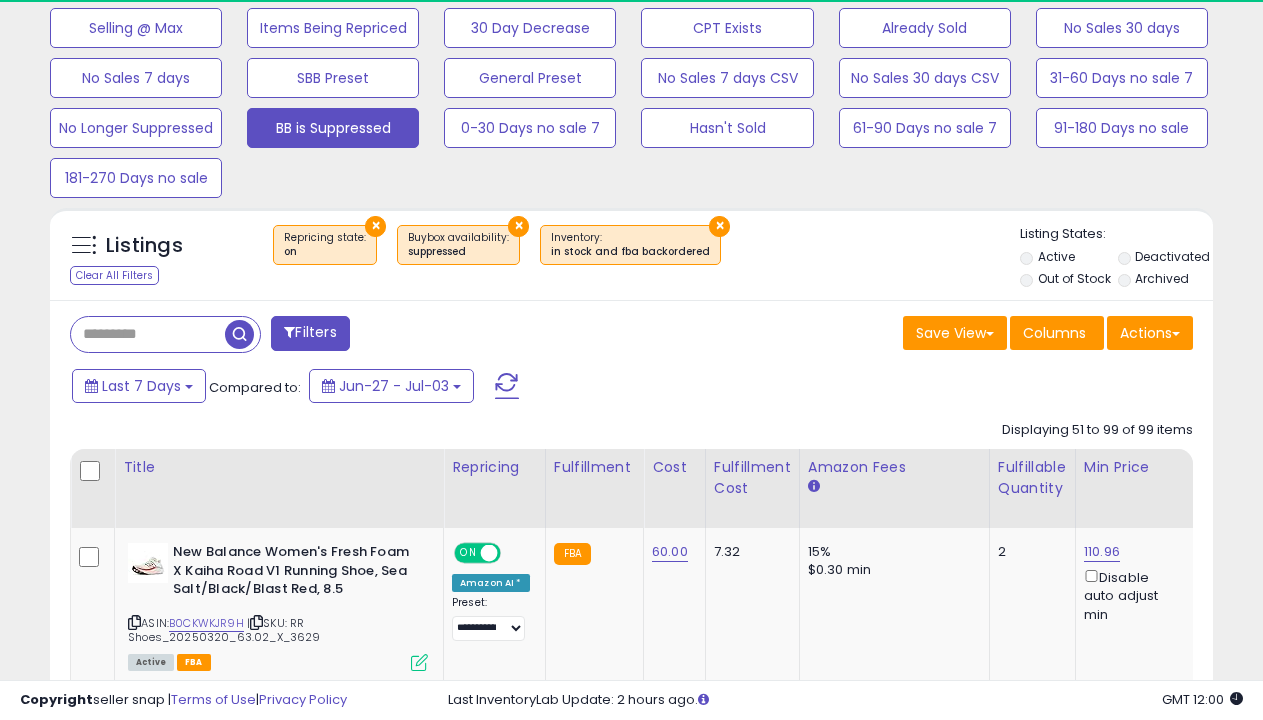 scroll, scrollTop: 8101, scrollLeft: 0, axis: vertical 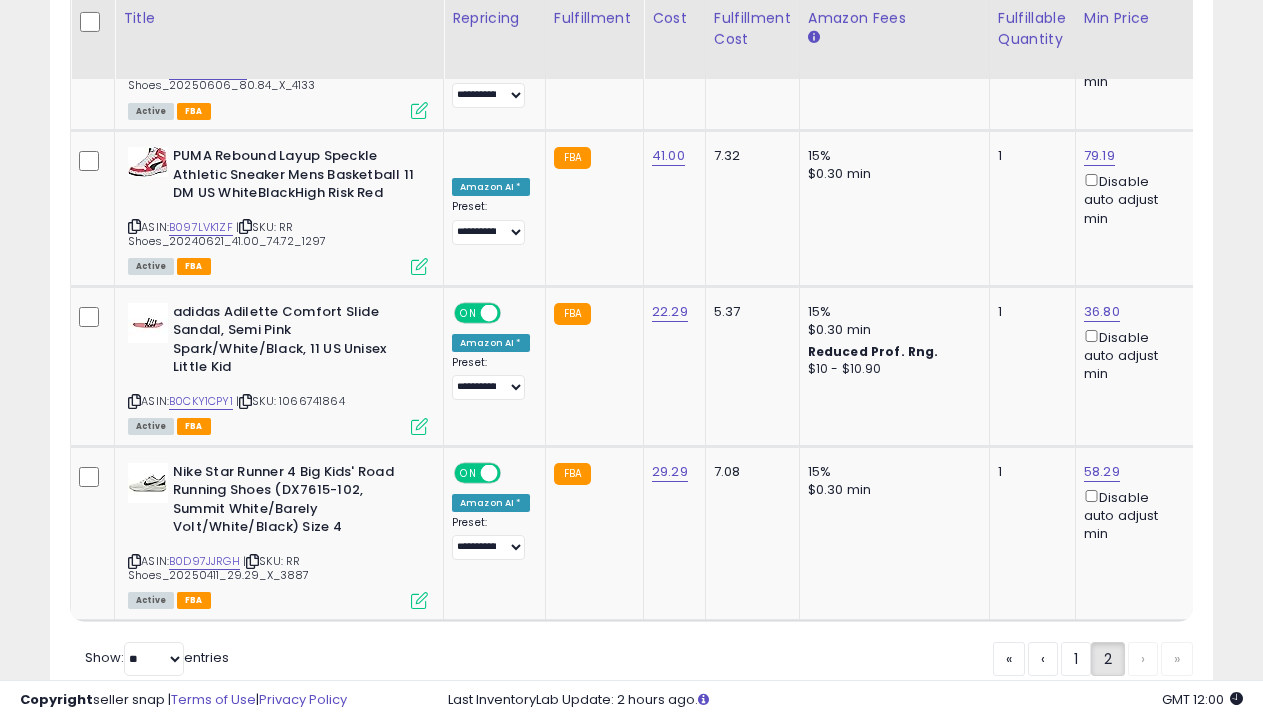 click on "No Longer Suppressed" at bounding box center [136, -7451] 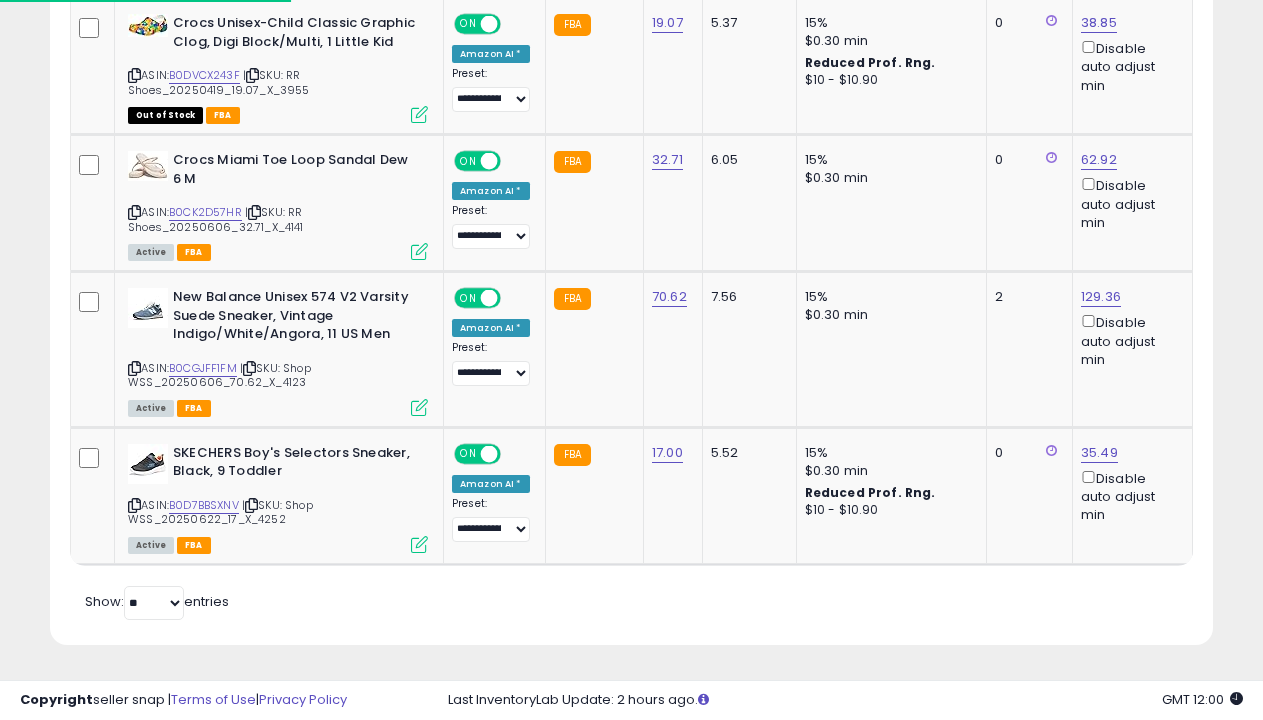 scroll, scrollTop: 439, scrollLeft: 0, axis: vertical 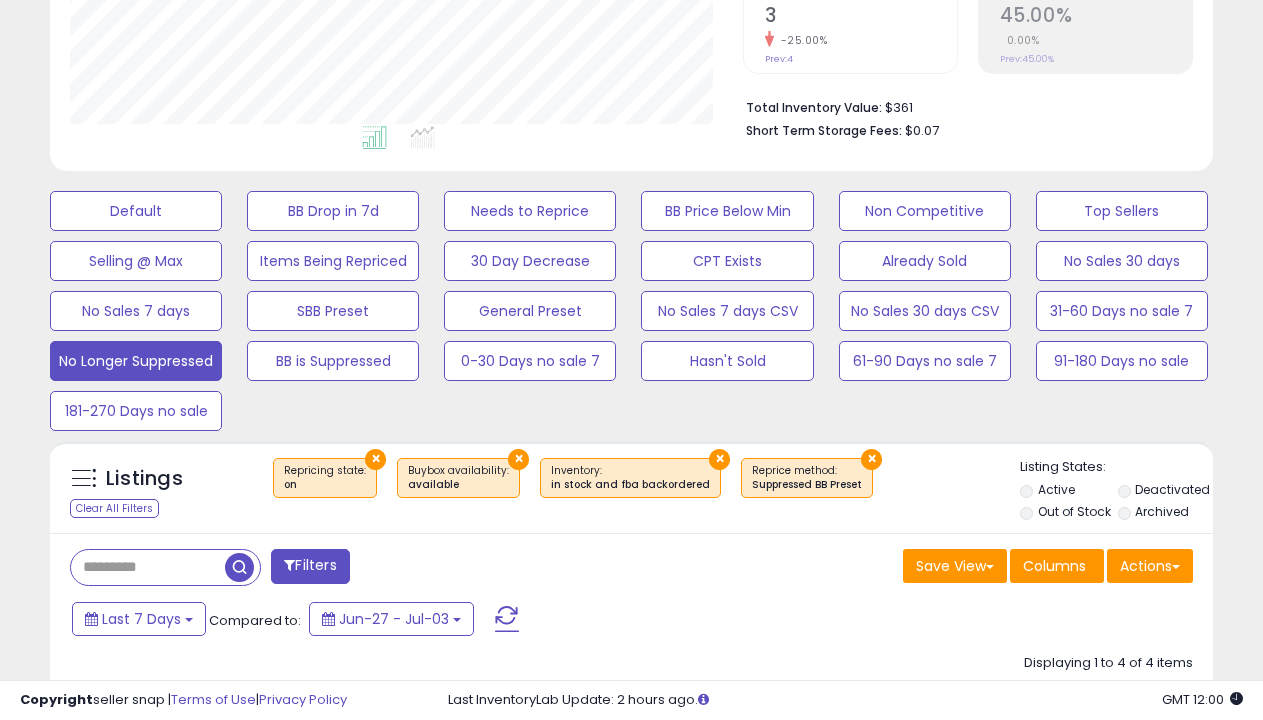 select on "**********" 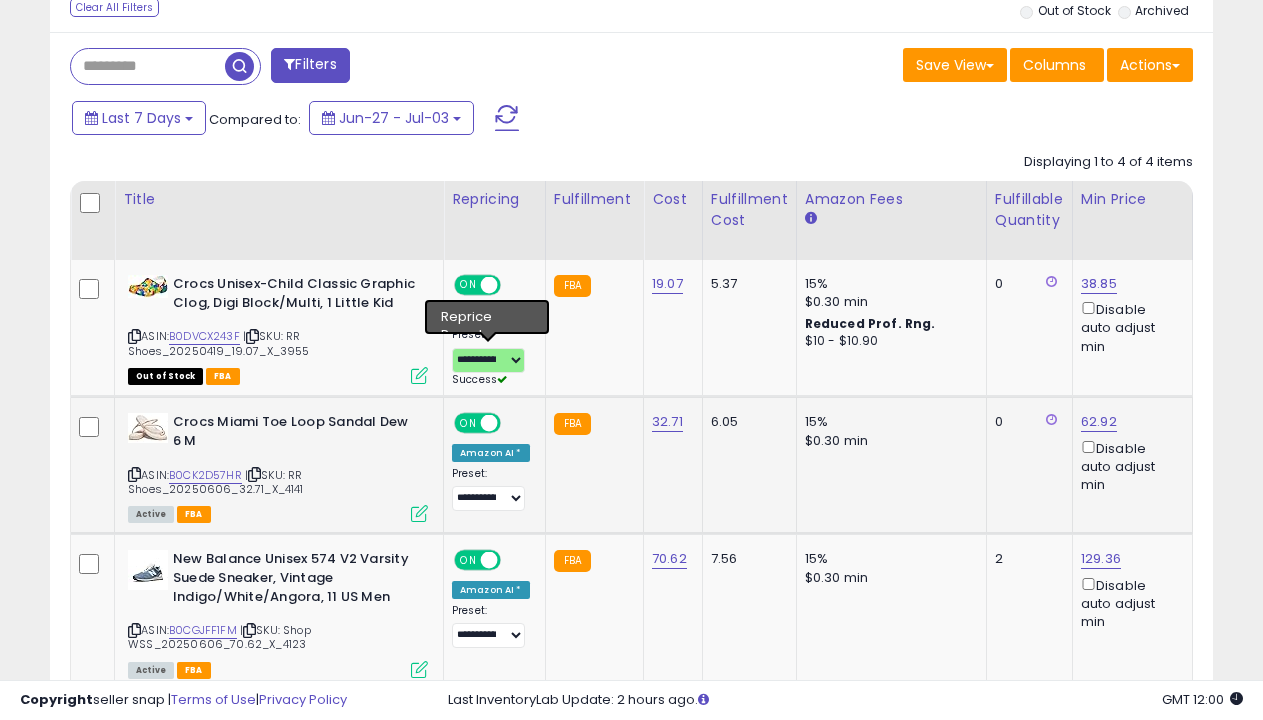 select on "**********" 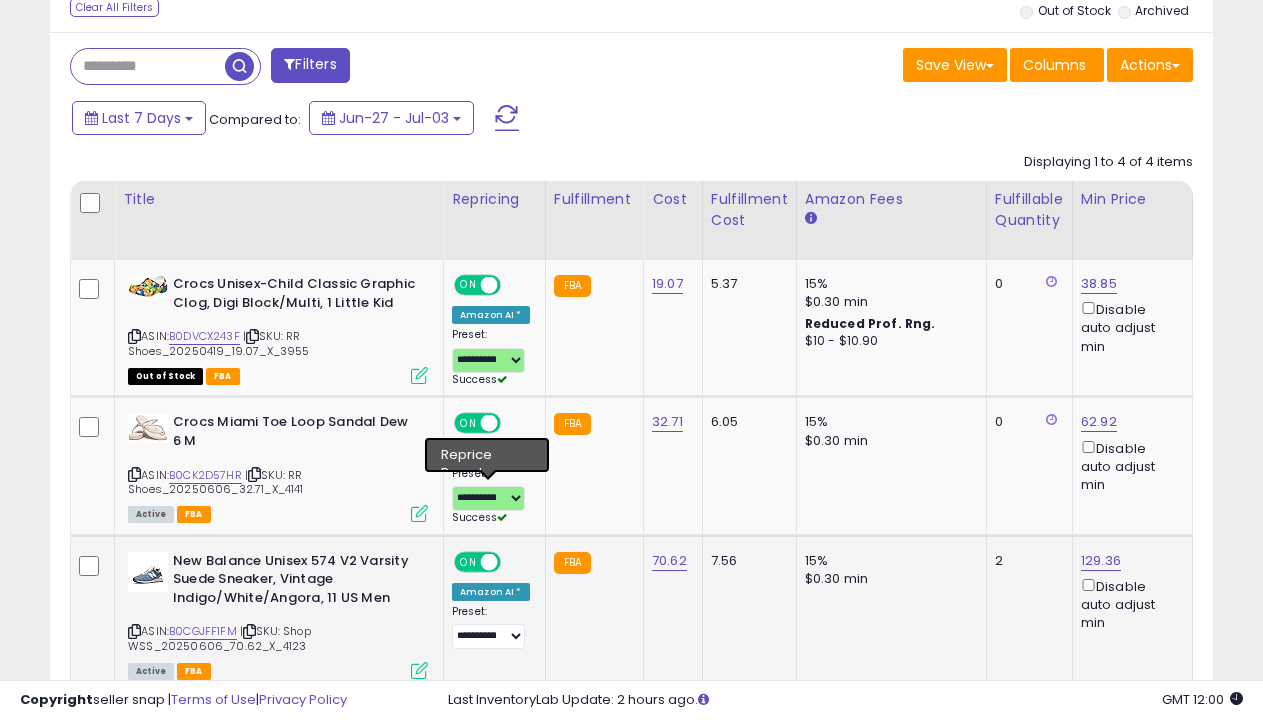 select on "**********" 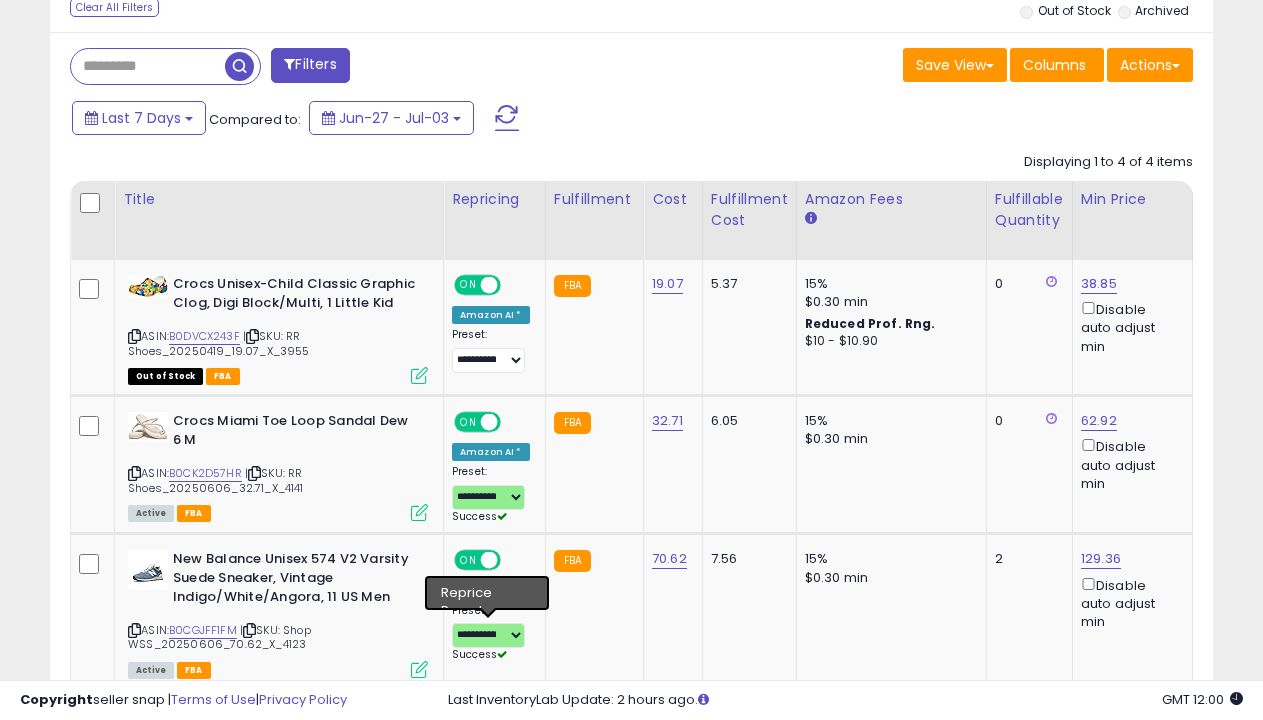 select on "**********" 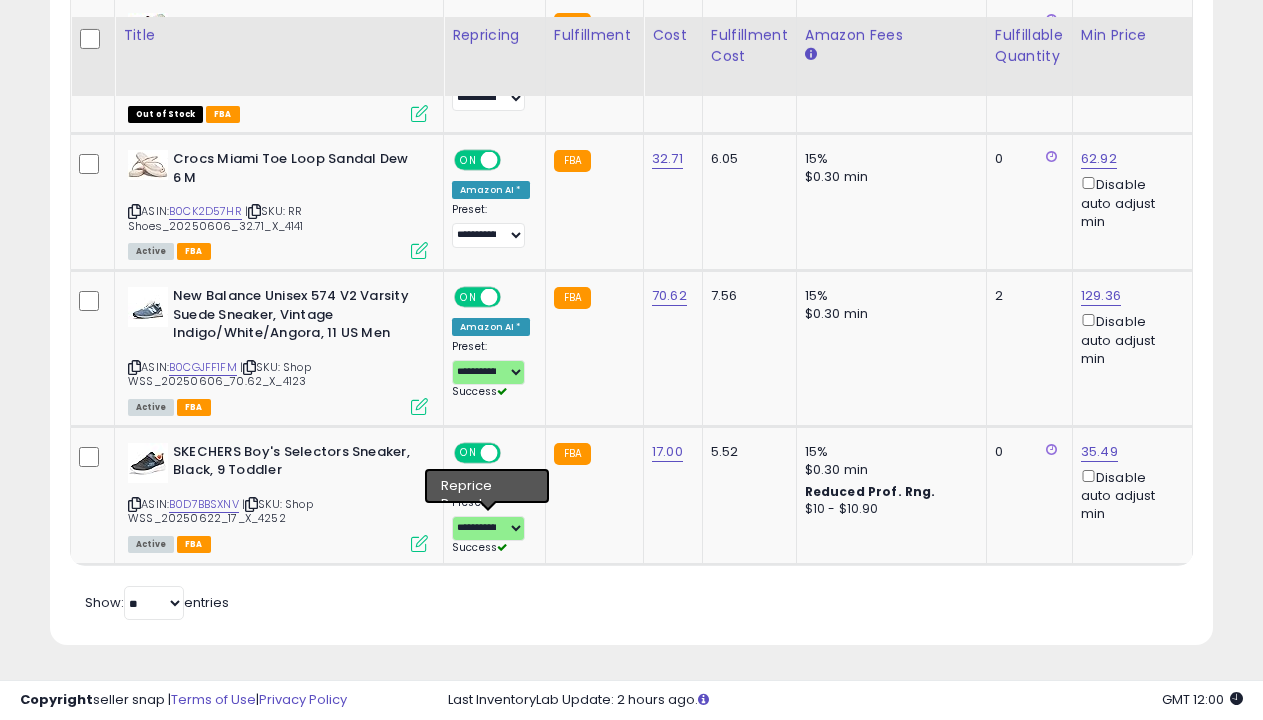 click on "Non Competitive" at bounding box center (136, -552) 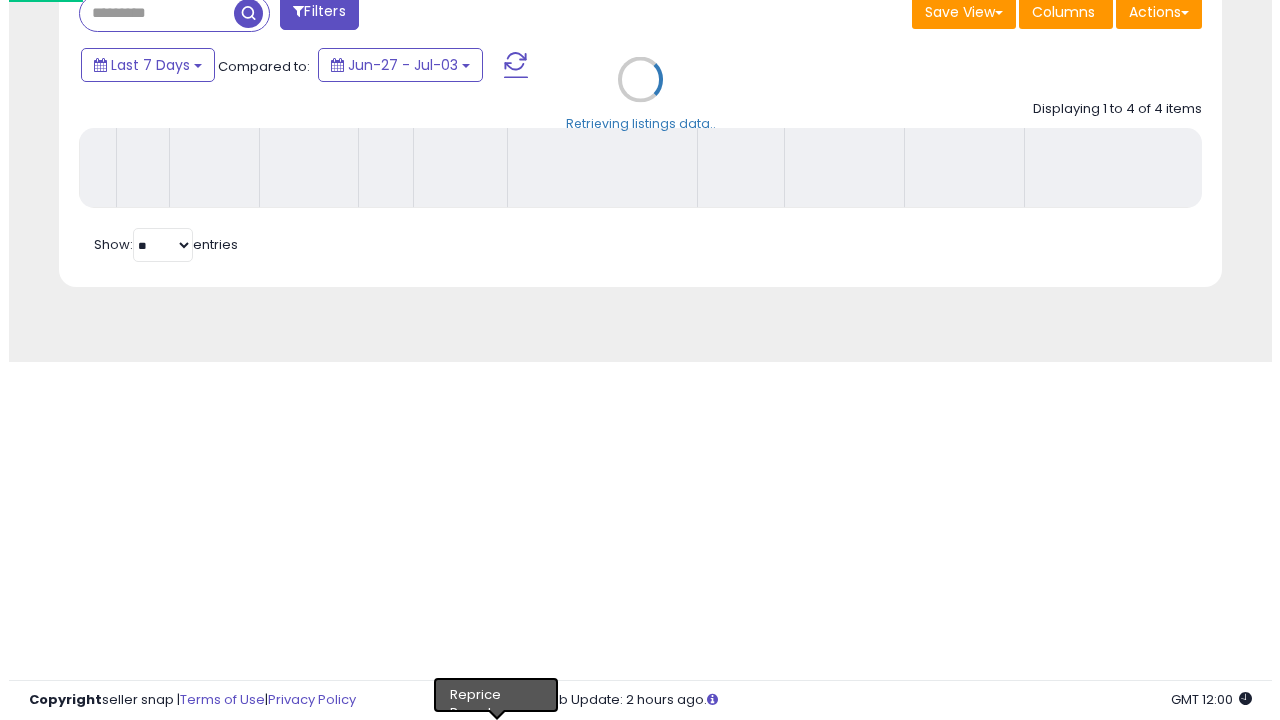 scroll, scrollTop: 289, scrollLeft: 0, axis: vertical 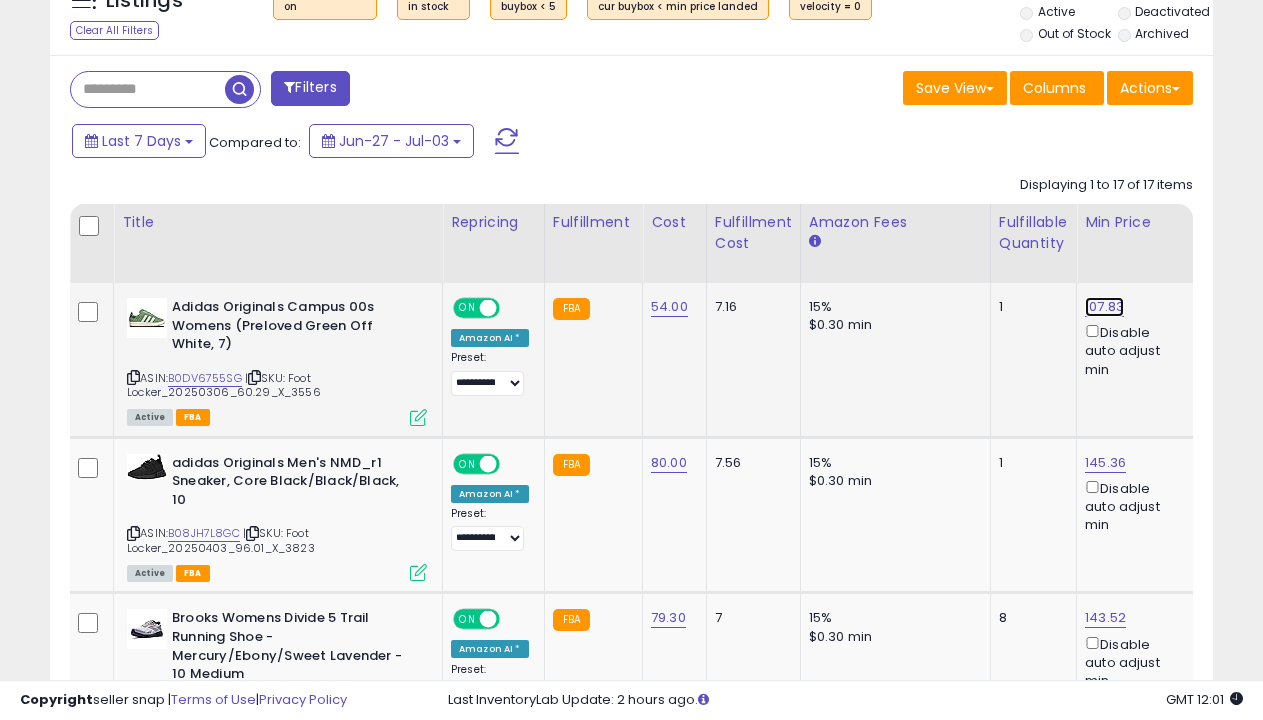 click on "107.83" at bounding box center [1104, 307] 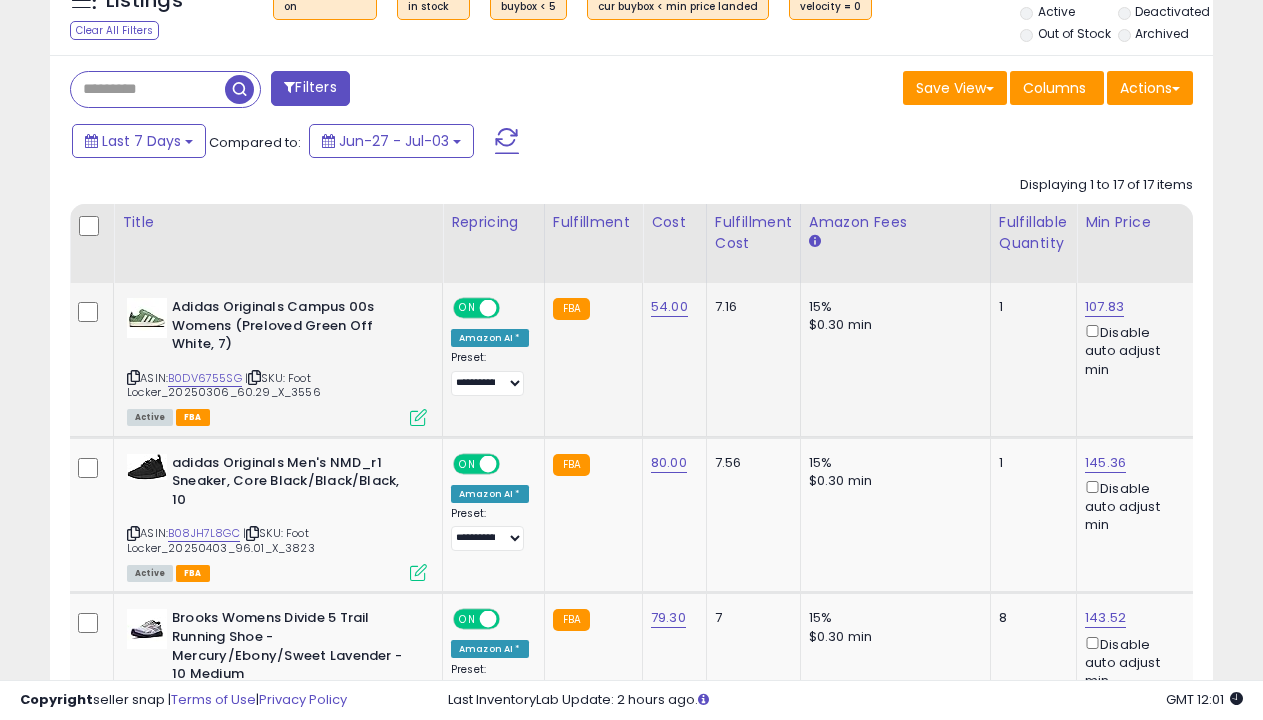 scroll, scrollTop: 0, scrollLeft: 101, axis: horizontal 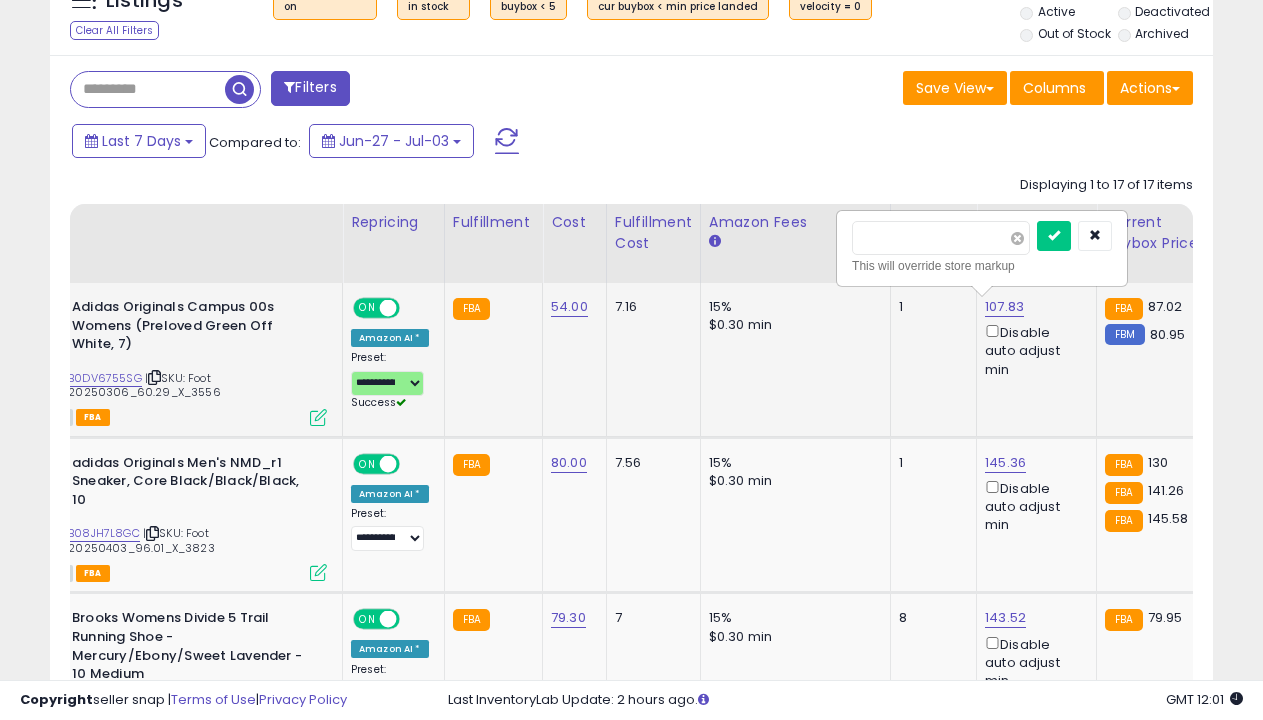 click at bounding box center (1017, 238) 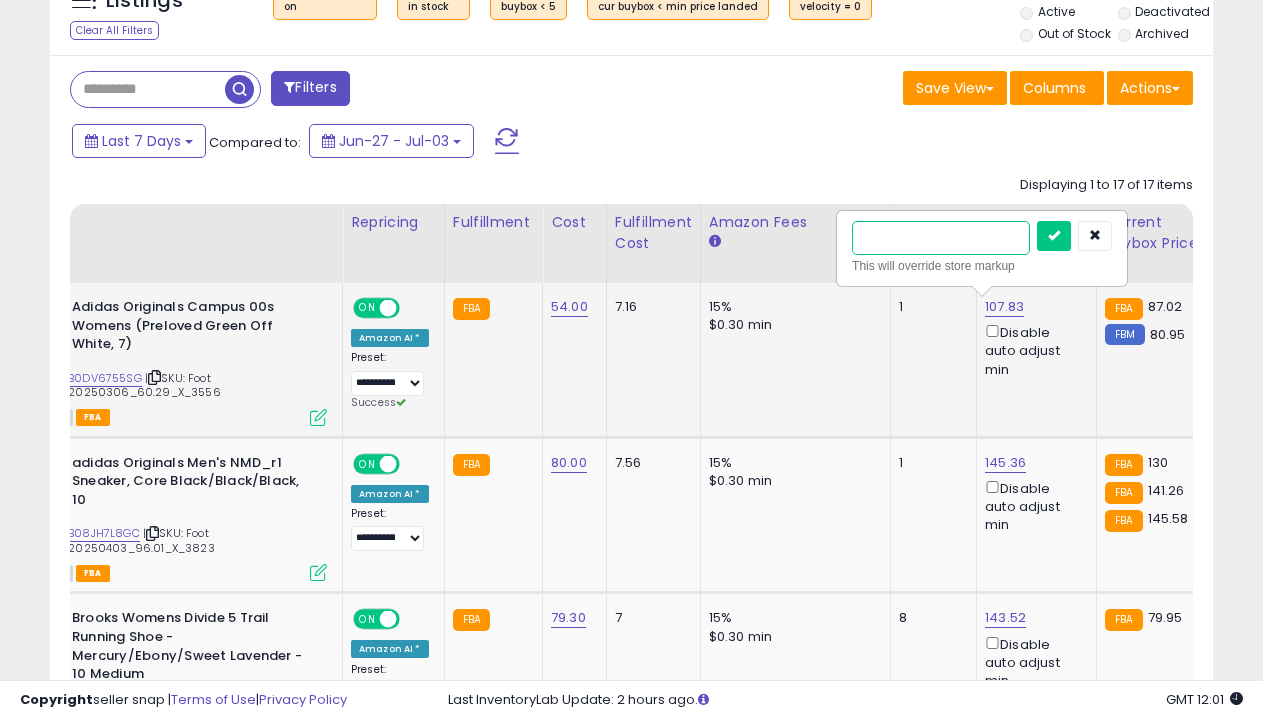 type on "*****" 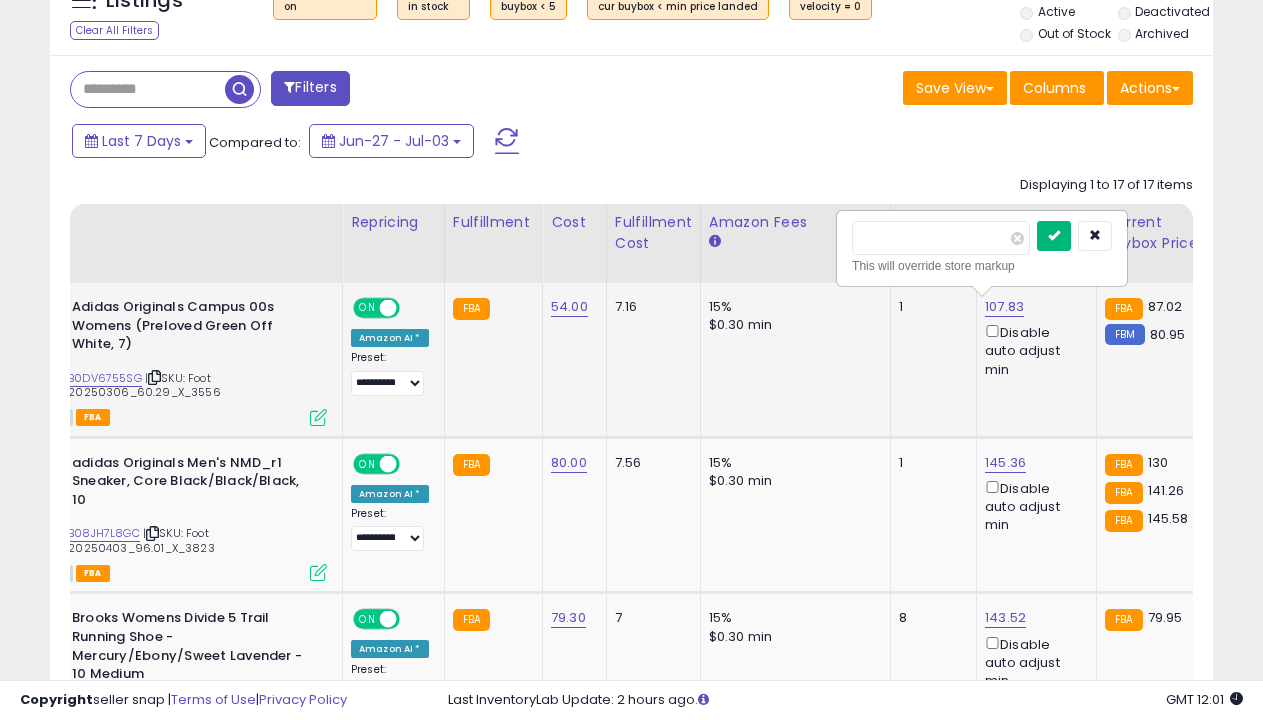 click at bounding box center [1054, 235] 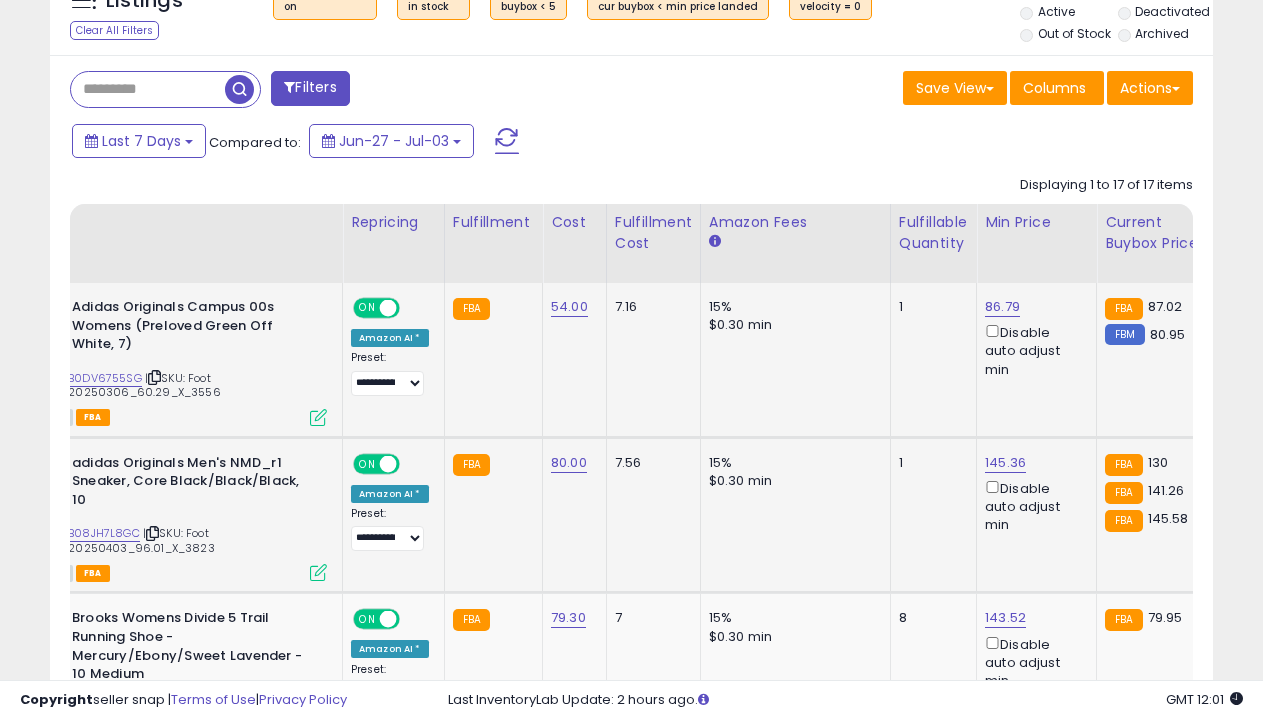 select on "**********" 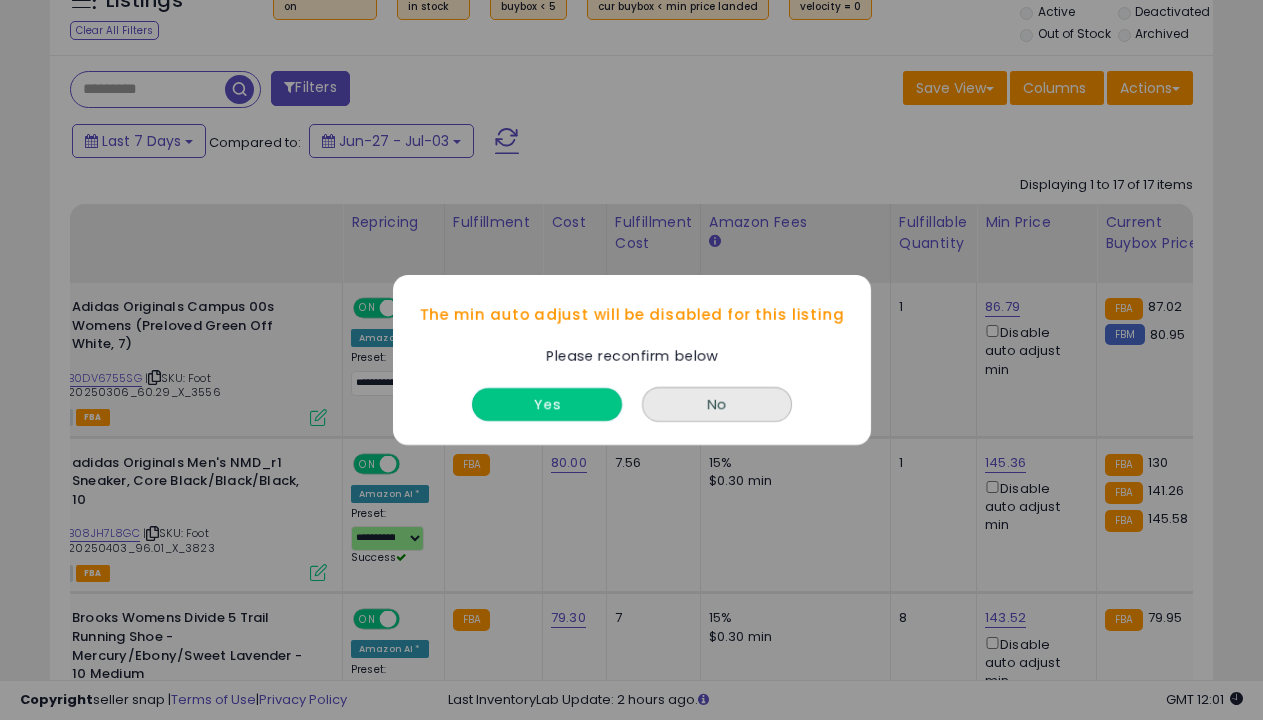 click on "Yes" at bounding box center (547, 404) 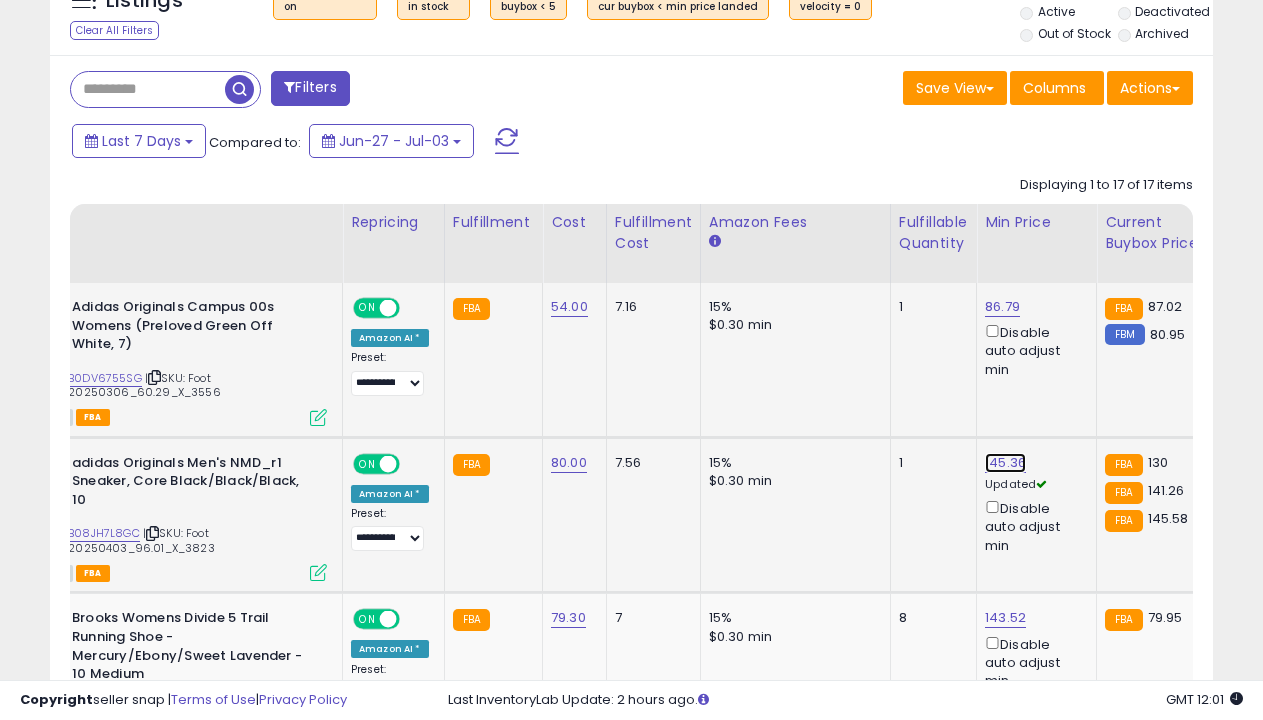 click on "145.36" at bounding box center (1002, 307) 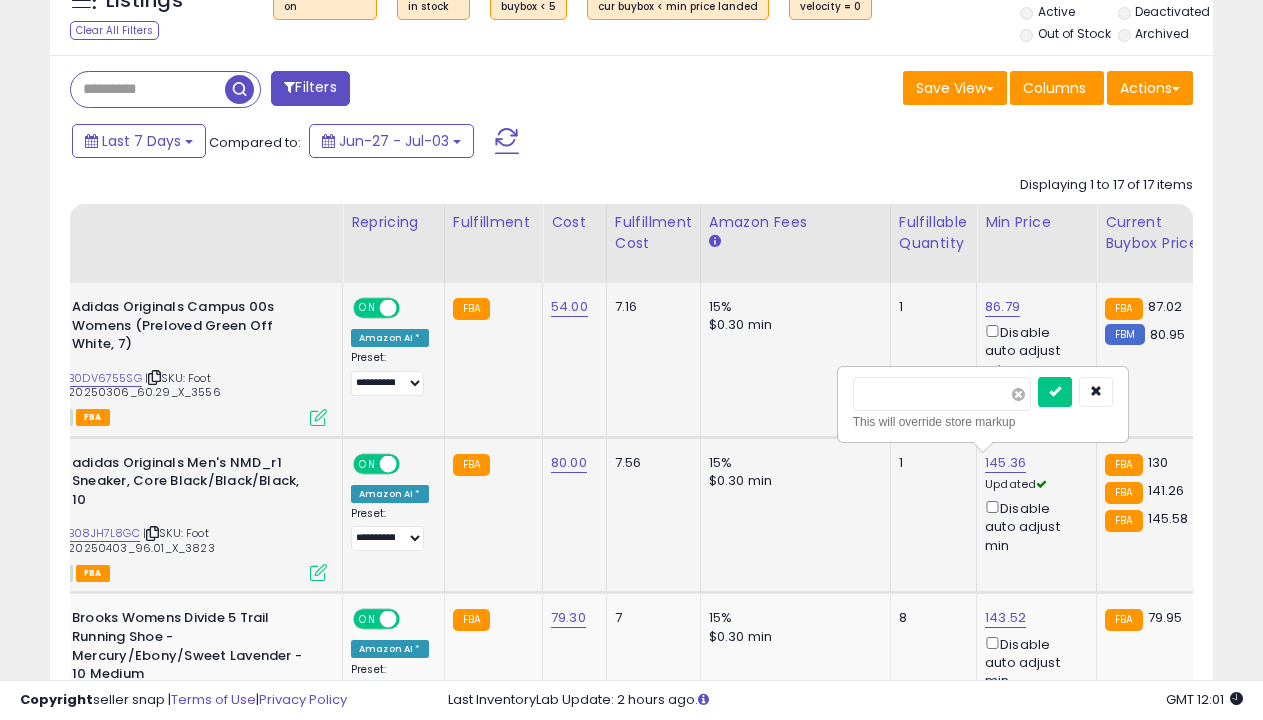 click at bounding box center (1018, 394) 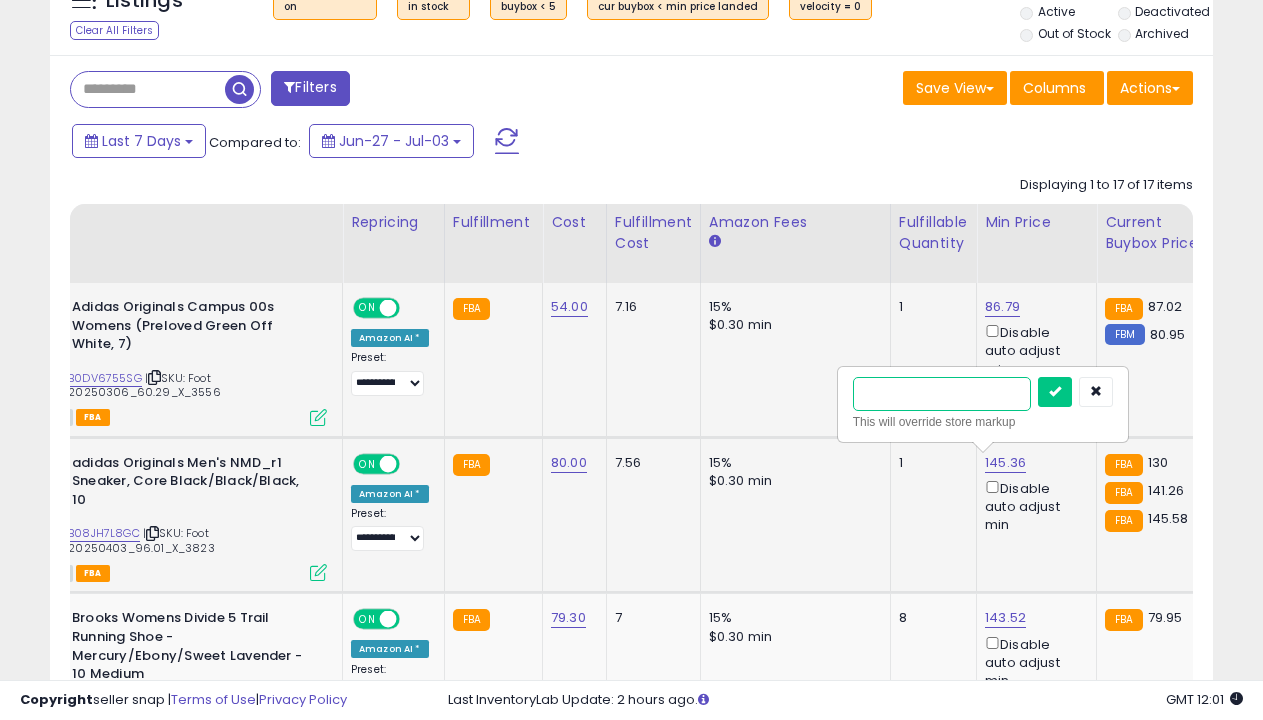 type on "*****" 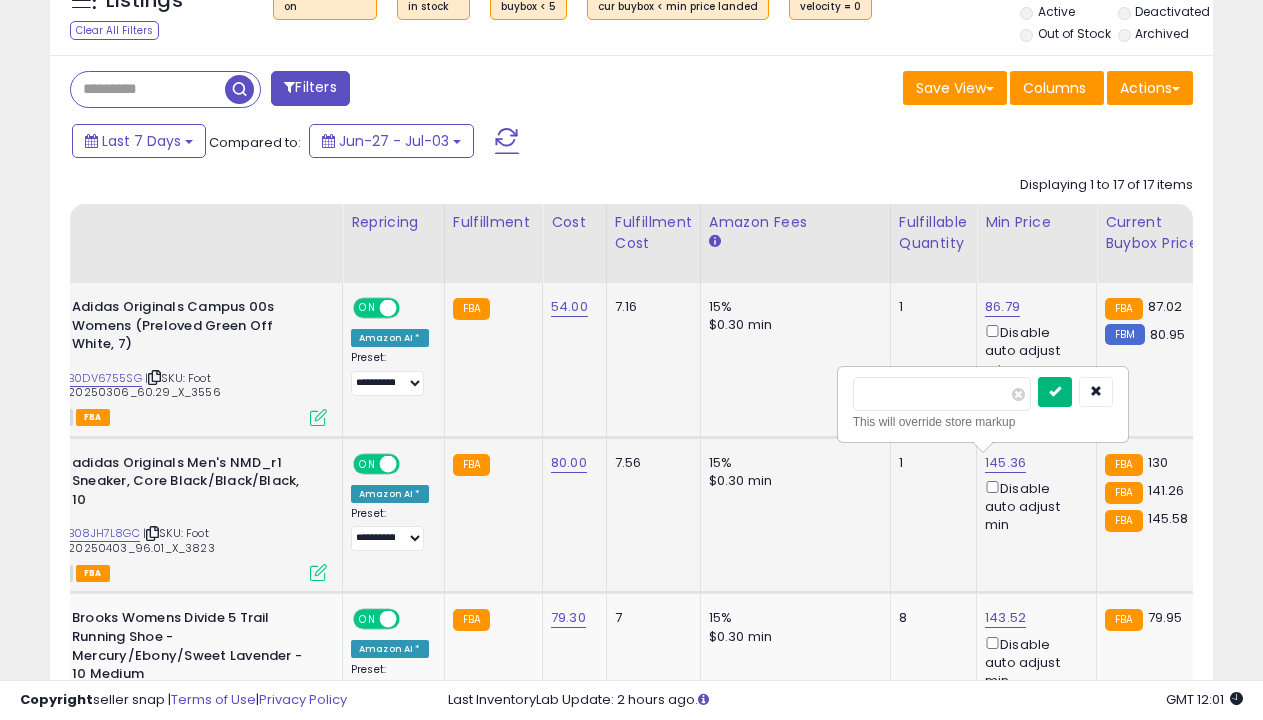 click at bounding box center (1055, 391) 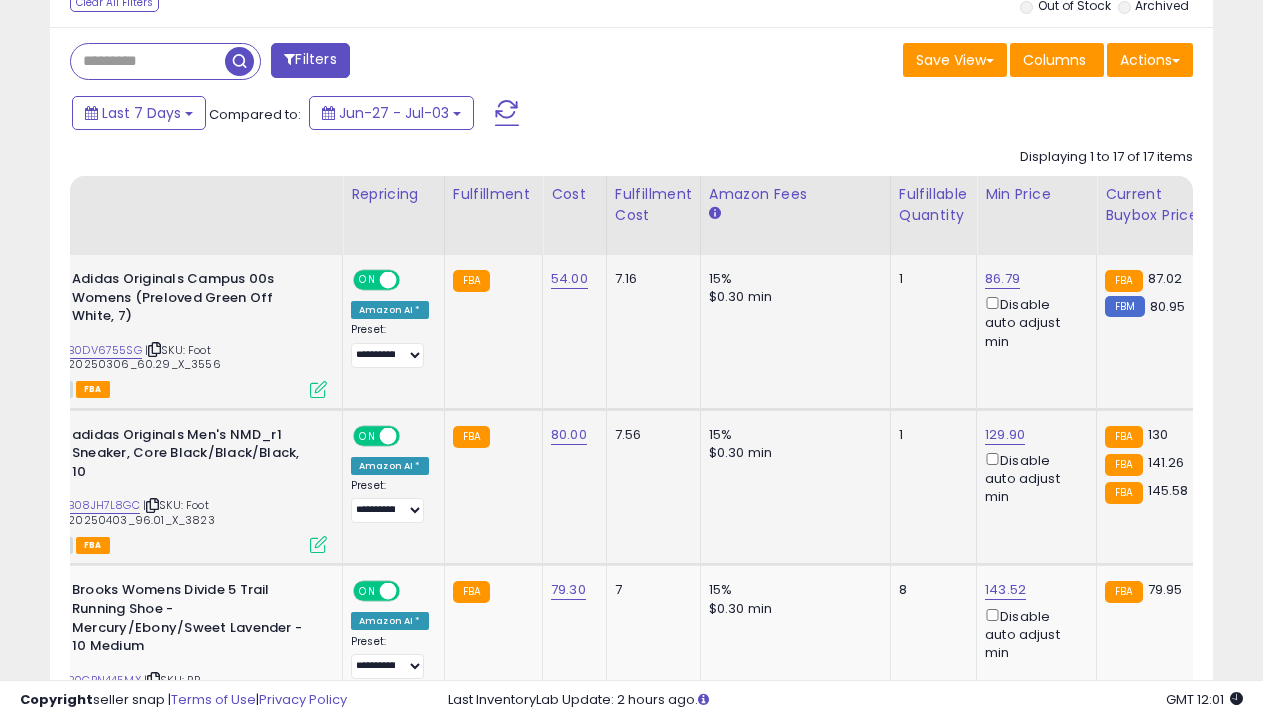 scroll, scrollTop: 1557, scrollLeft: 0, axis: vertical 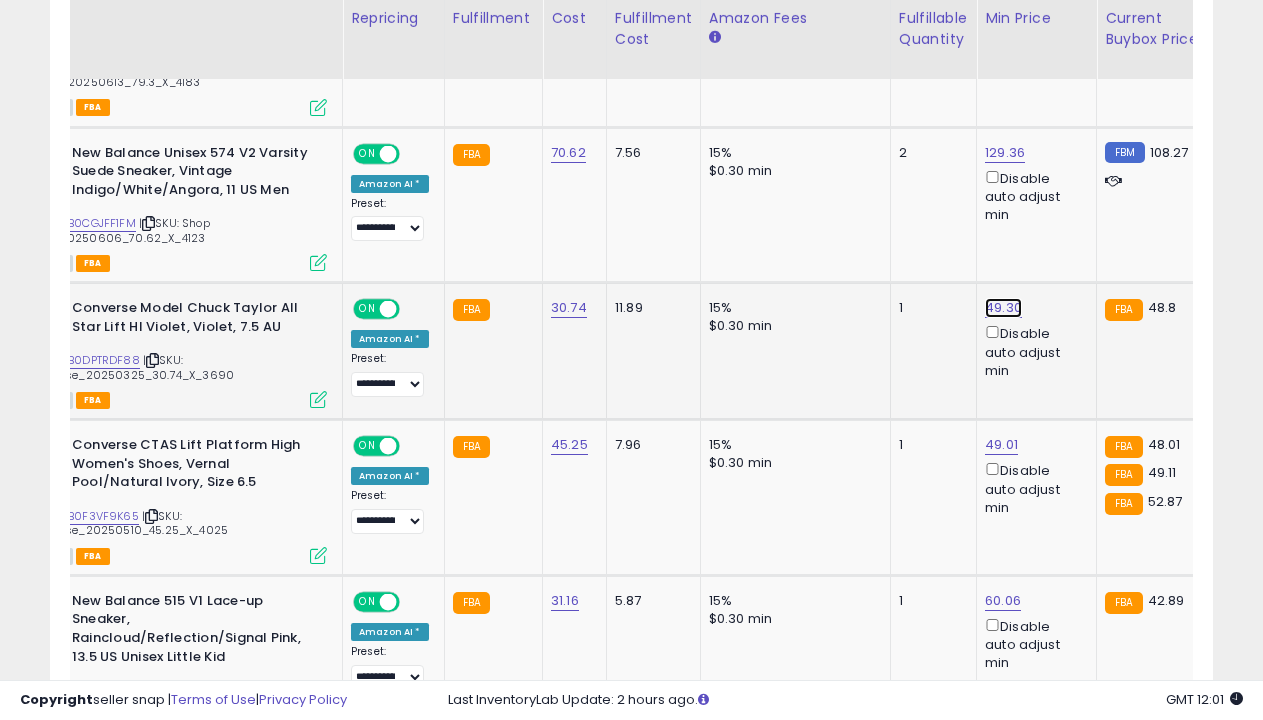click on "49.30" at bounding box center [1002, -333] 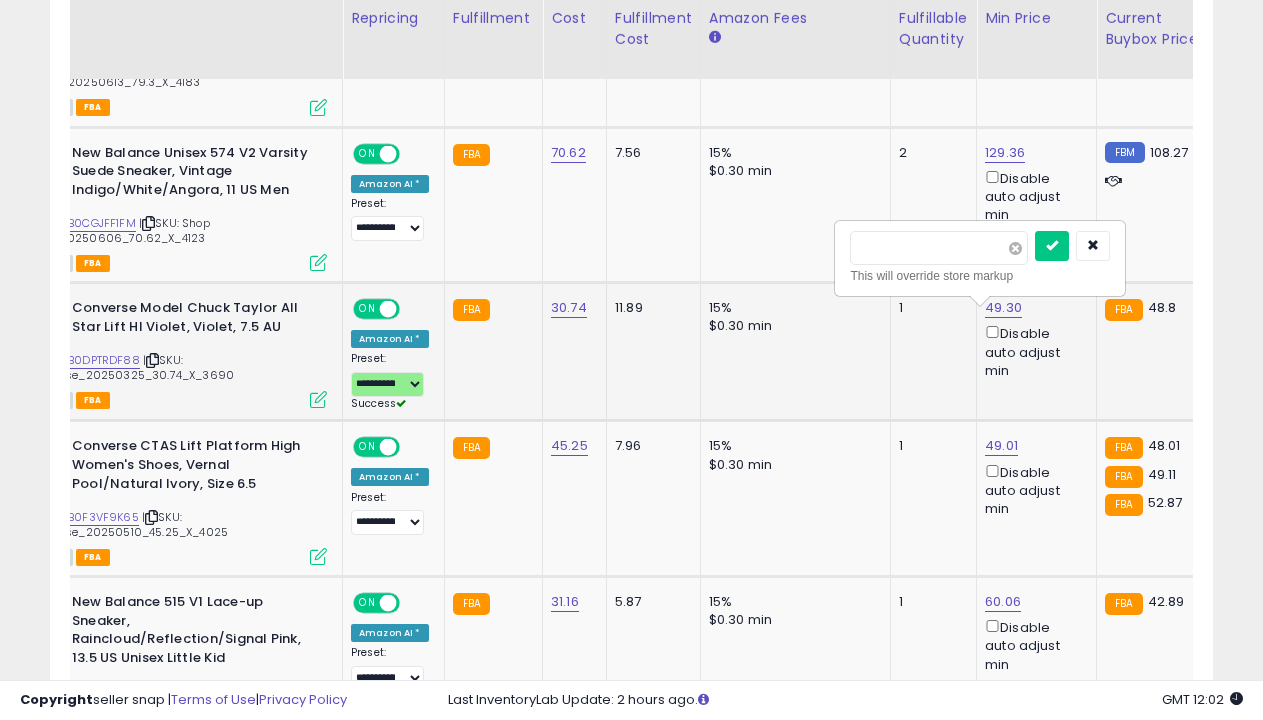 click at bounding box center (1015, 248) 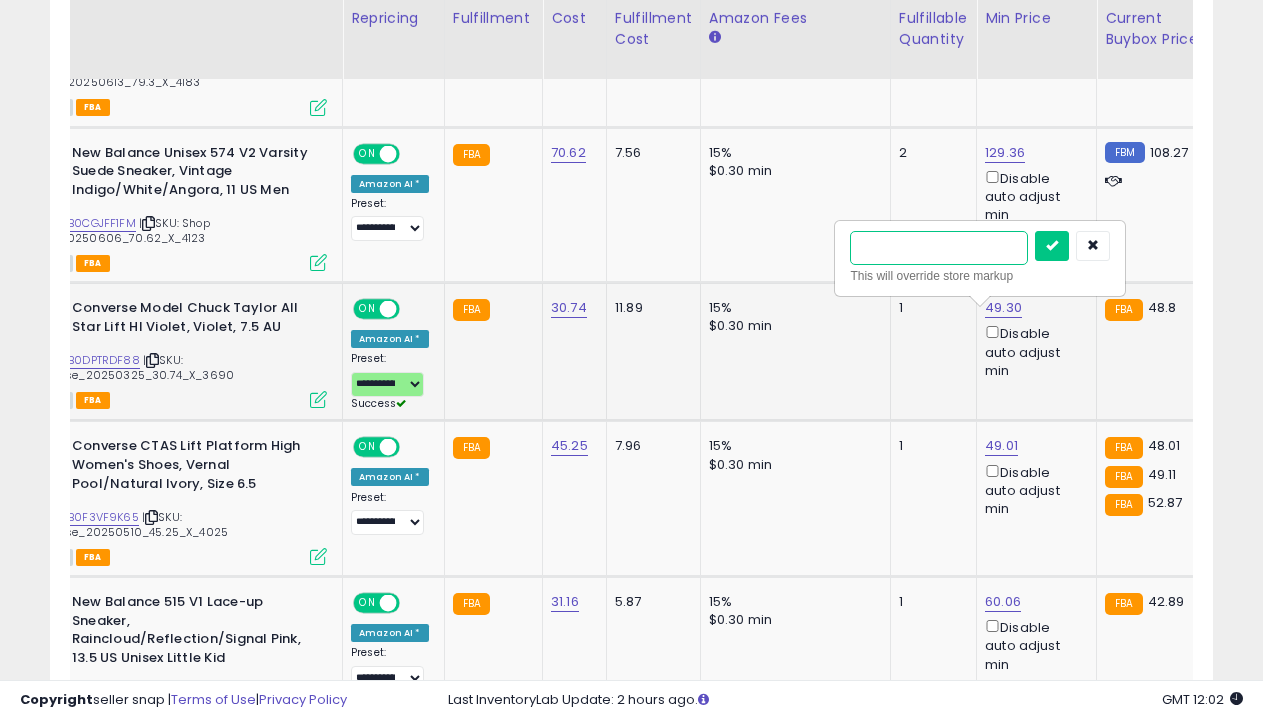 type on "****" 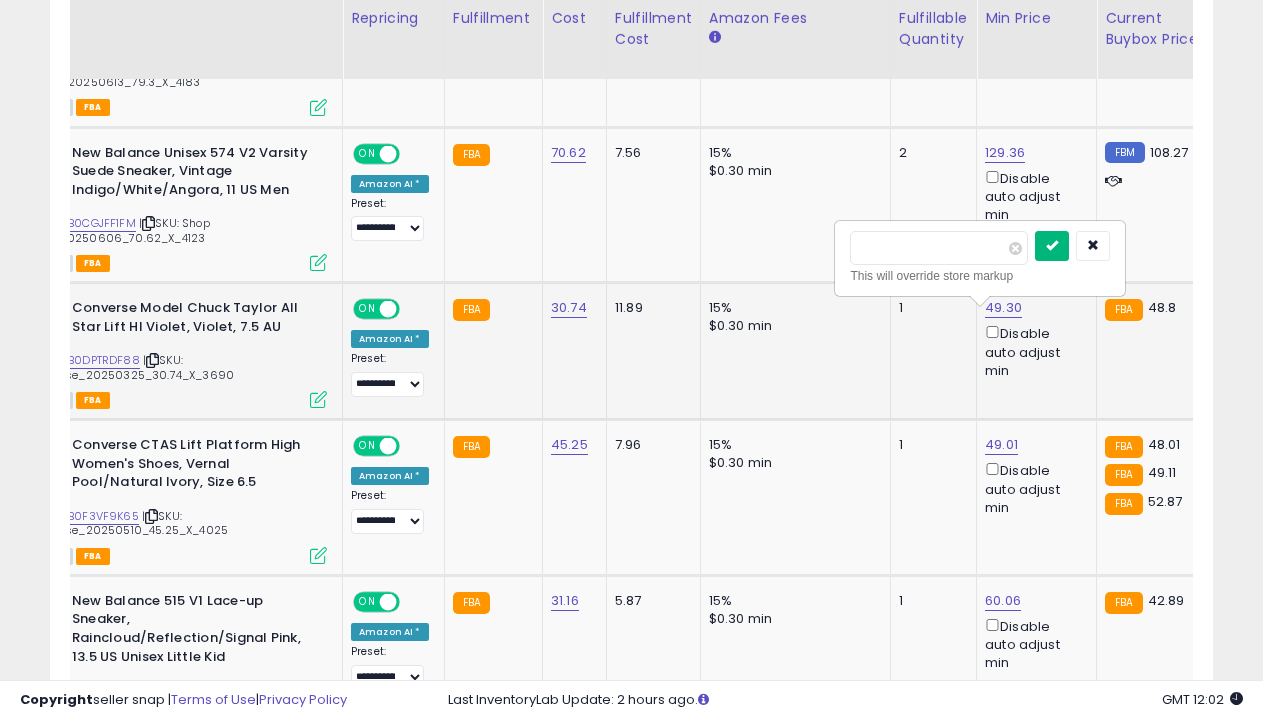 click at bounding box center [1052, 245] 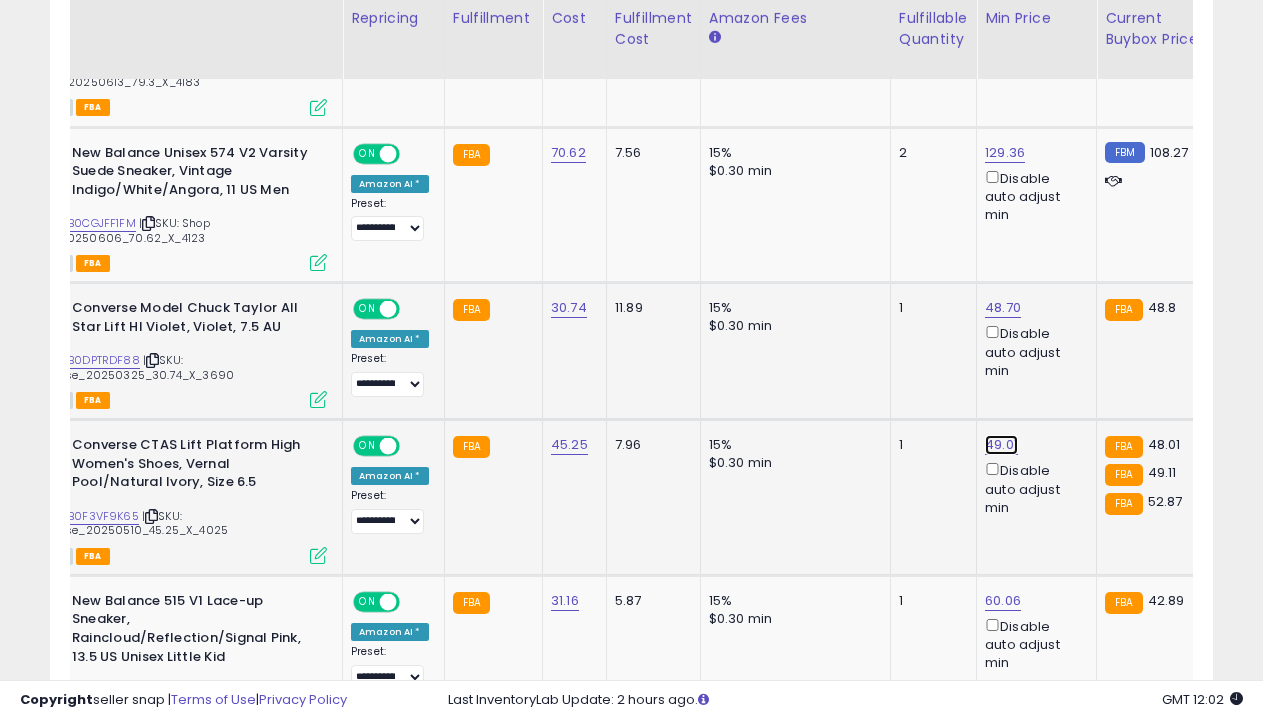 click on "49.01" at bounding box center (1002, -333) 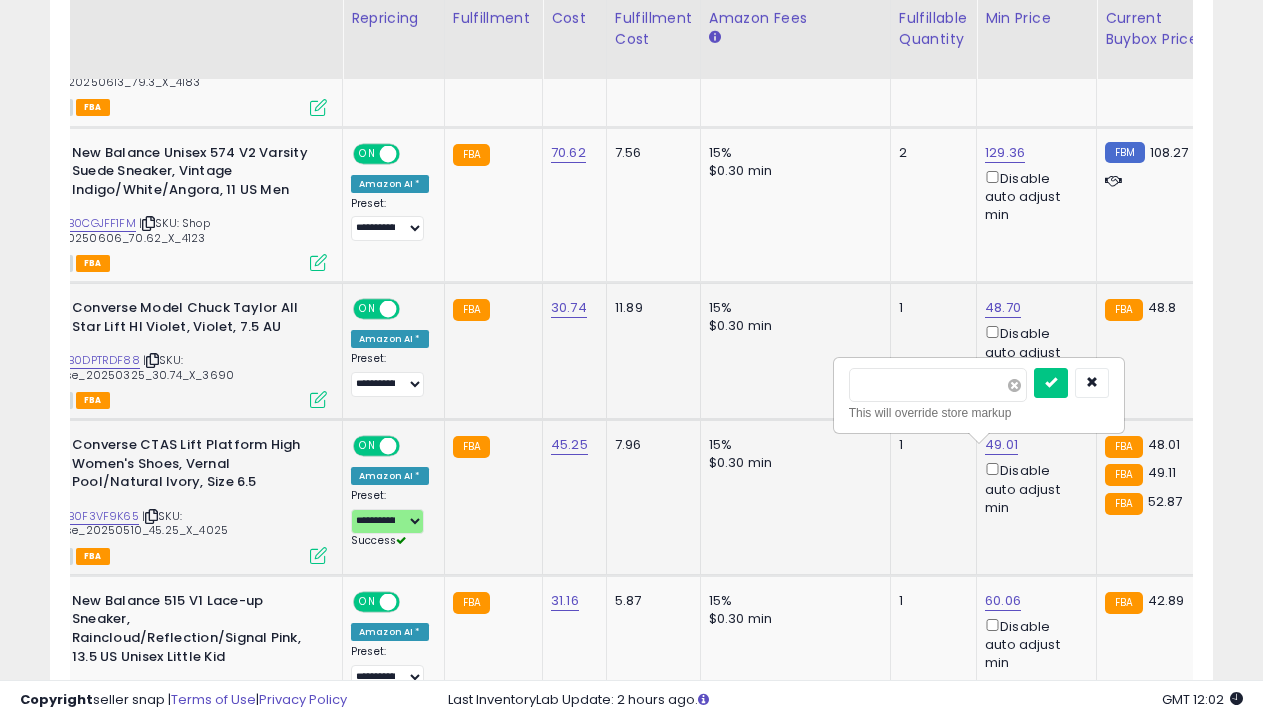 click at bounding box center [1014, 385] 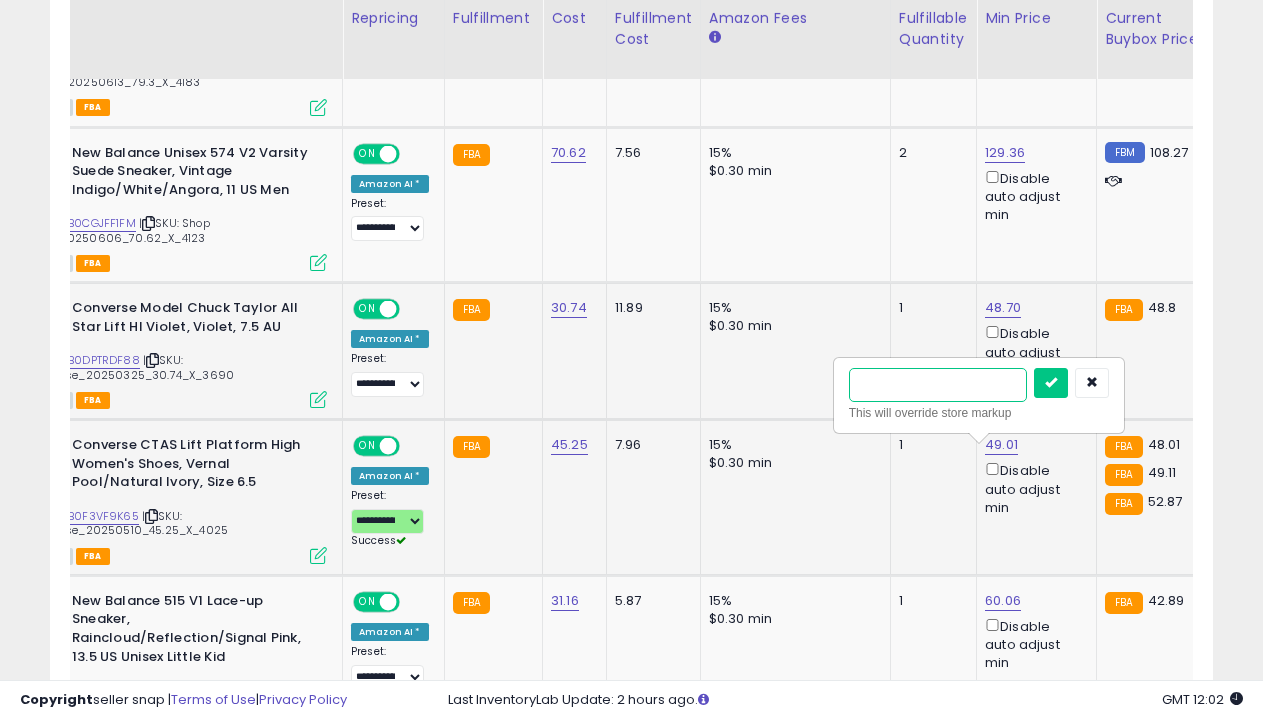type on "*****" 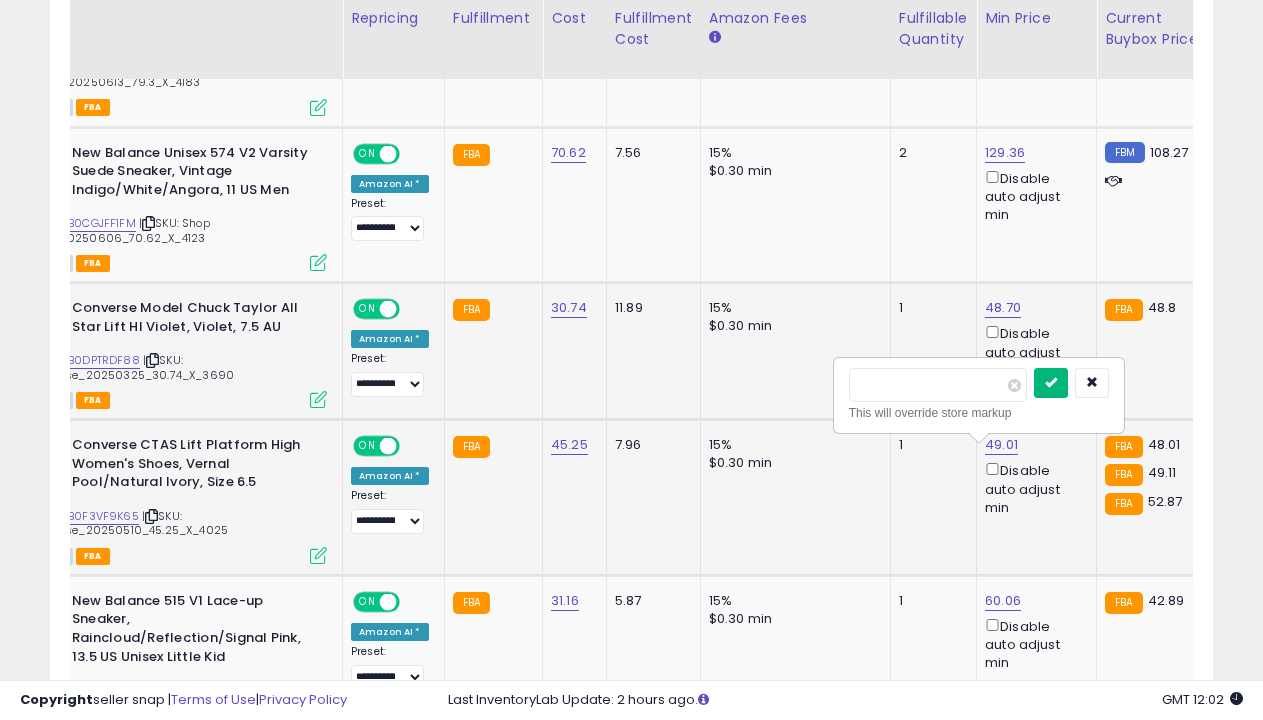 click at bounding box center (1051, 382) 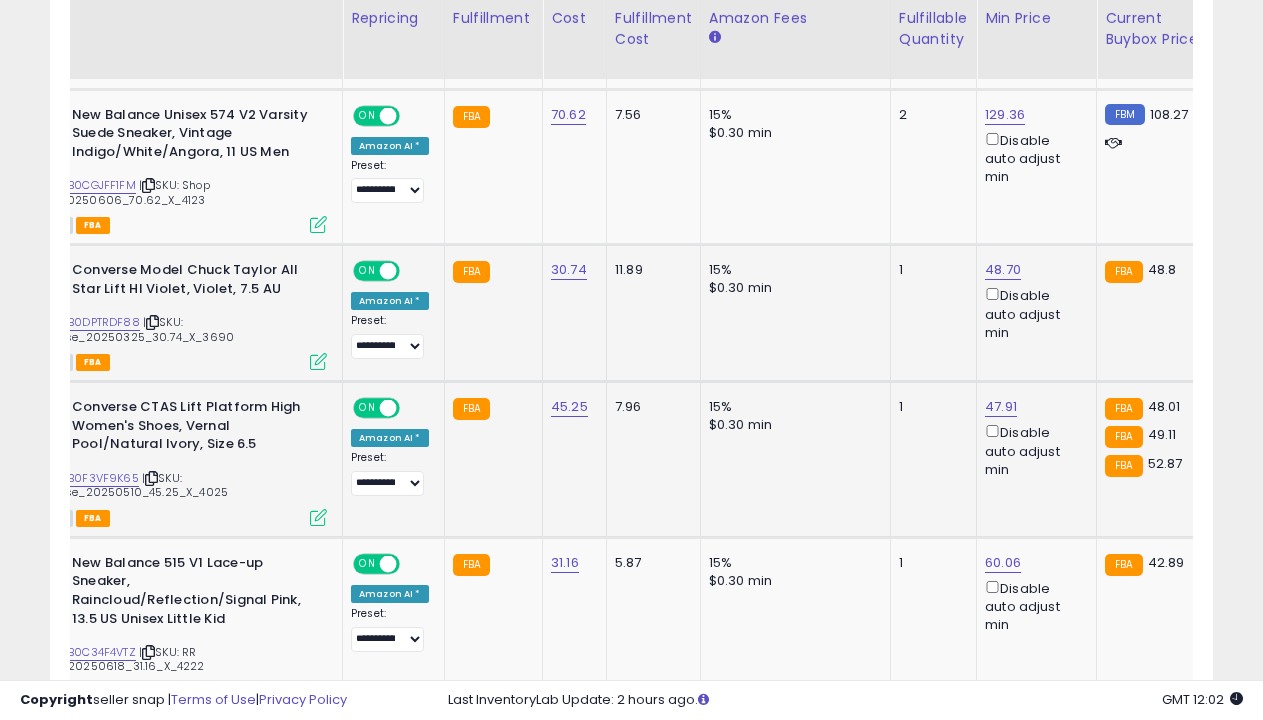 scroll, scrollTop: 2184, scrollLeft: 0, axis: vertical 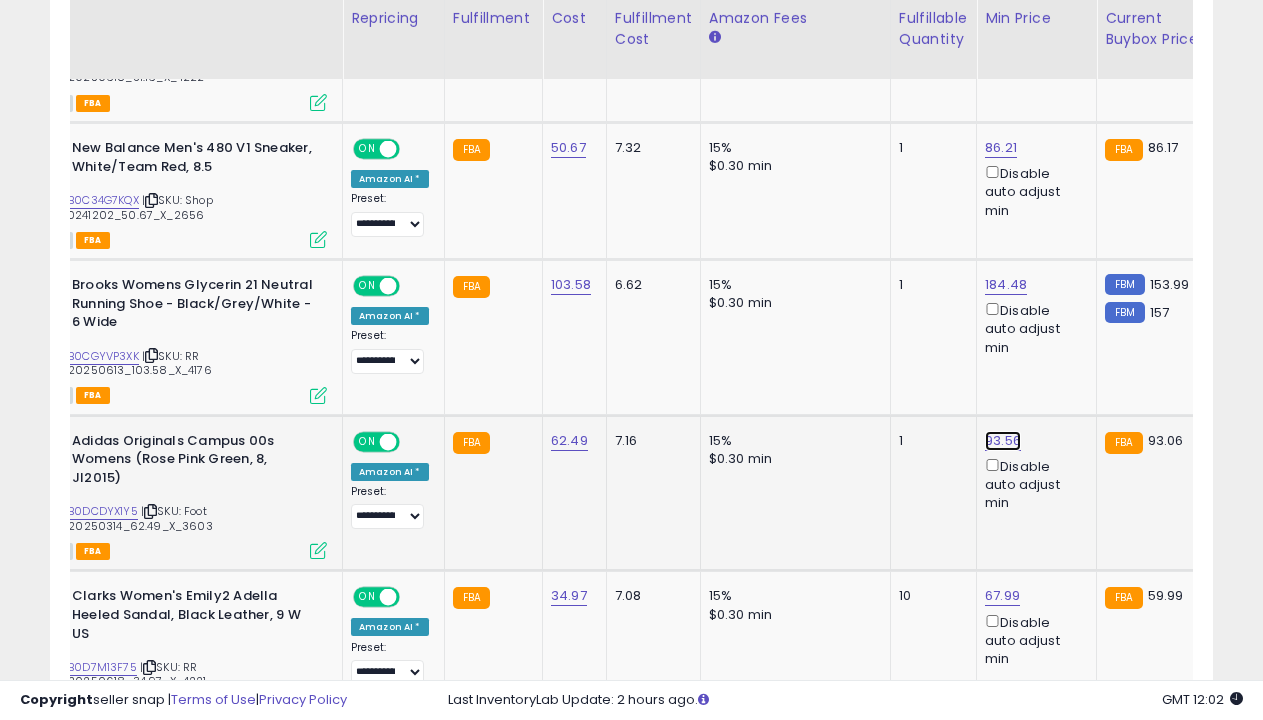 click on "93.56" at bounding box center [1002, -960] 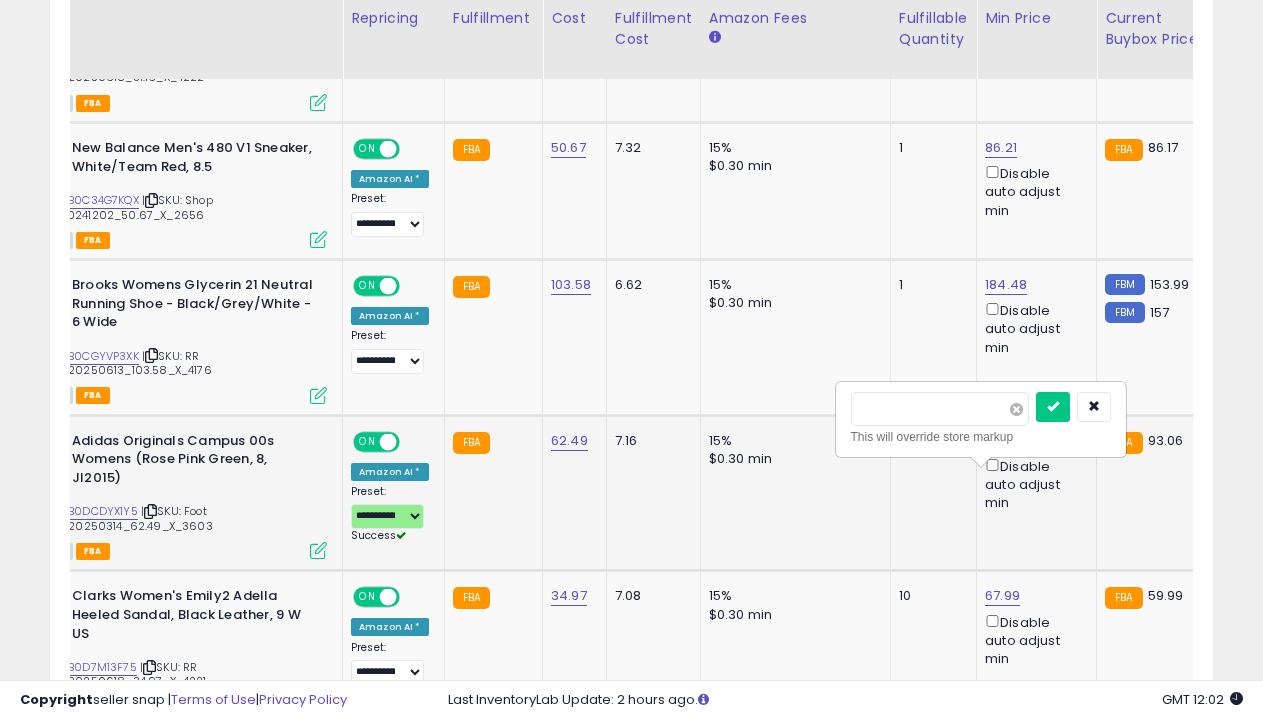 click at bounding box center (1016, 409) 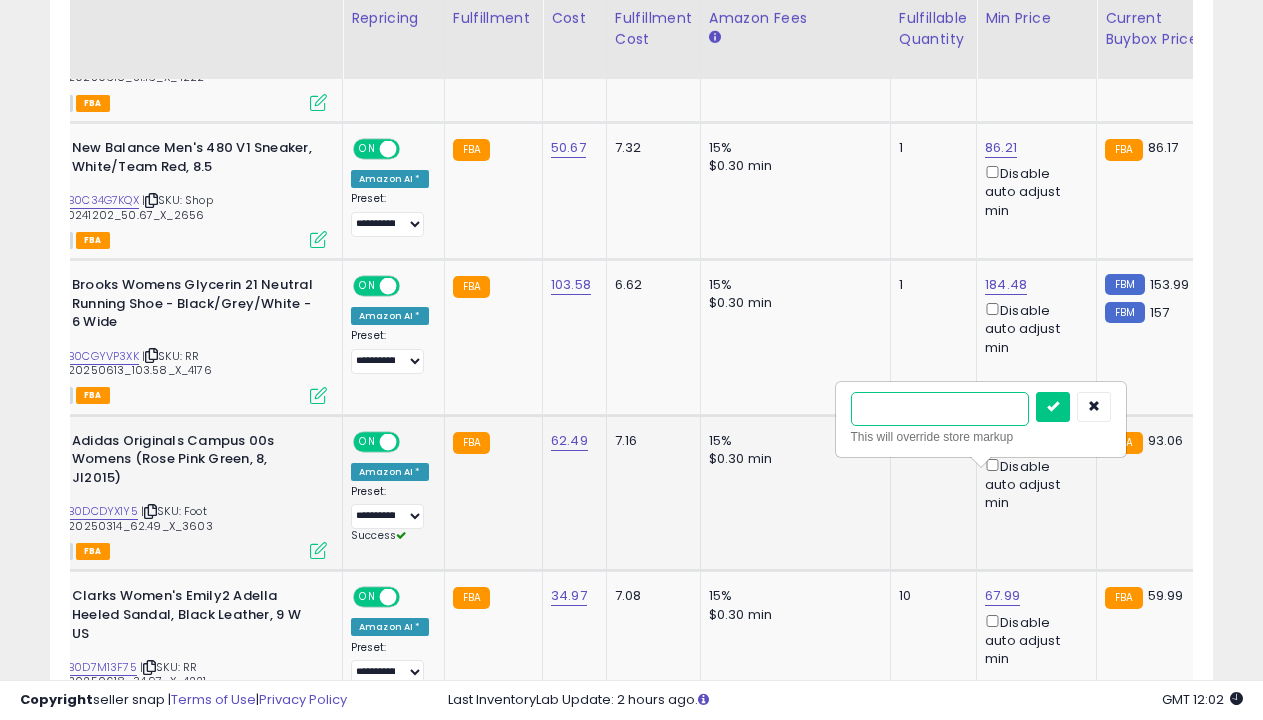 type on "*****" 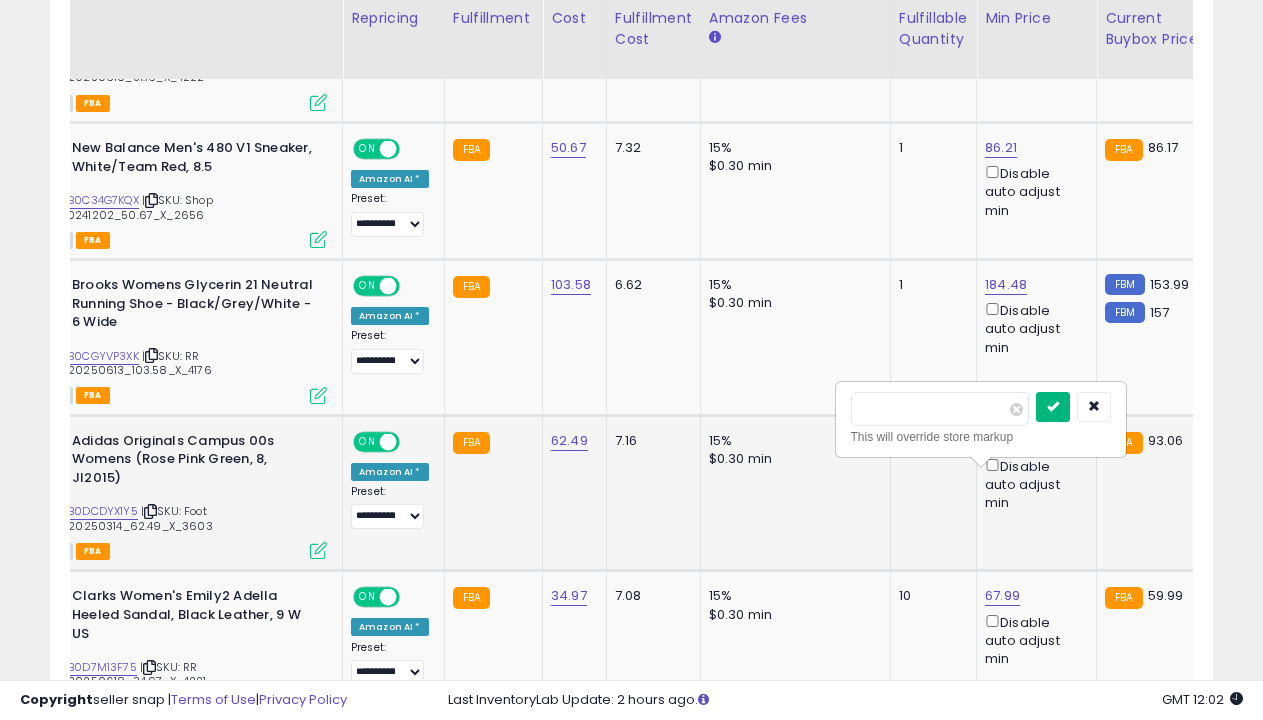 click at bounding box center [1053, 406] 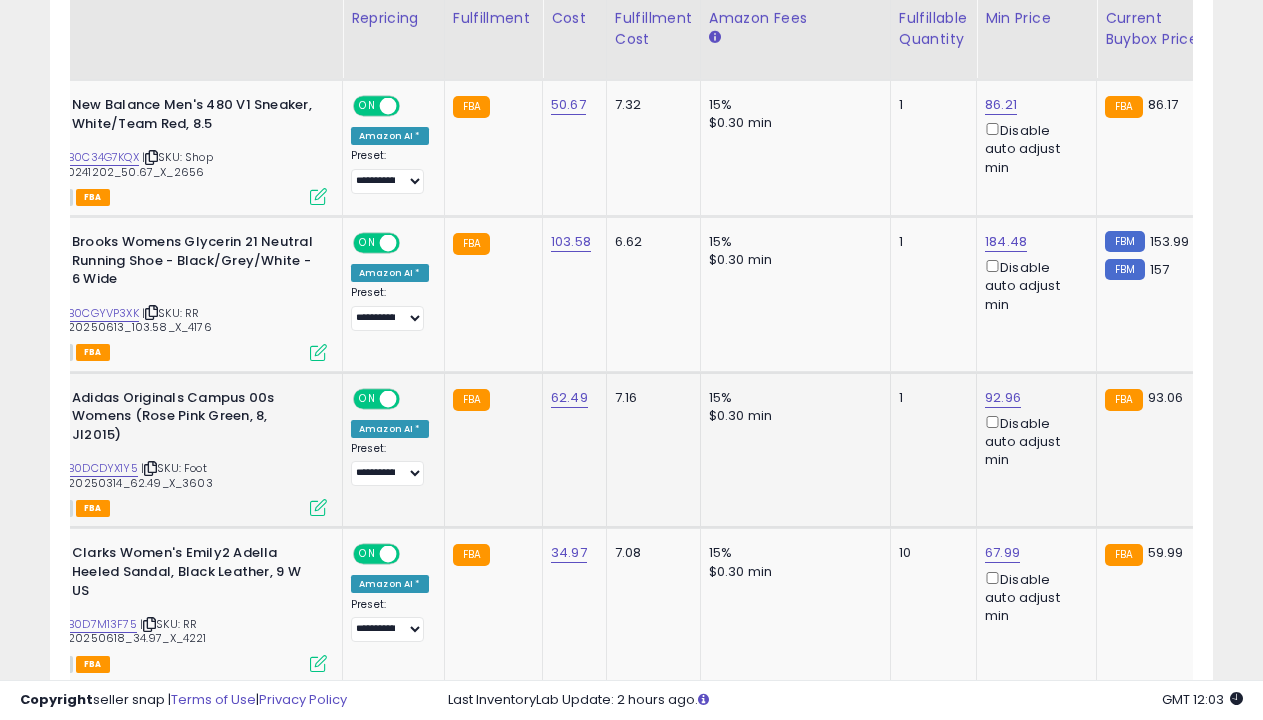 scroll, scrollTop: 2678, scrollLeft: 0, axis: vertical 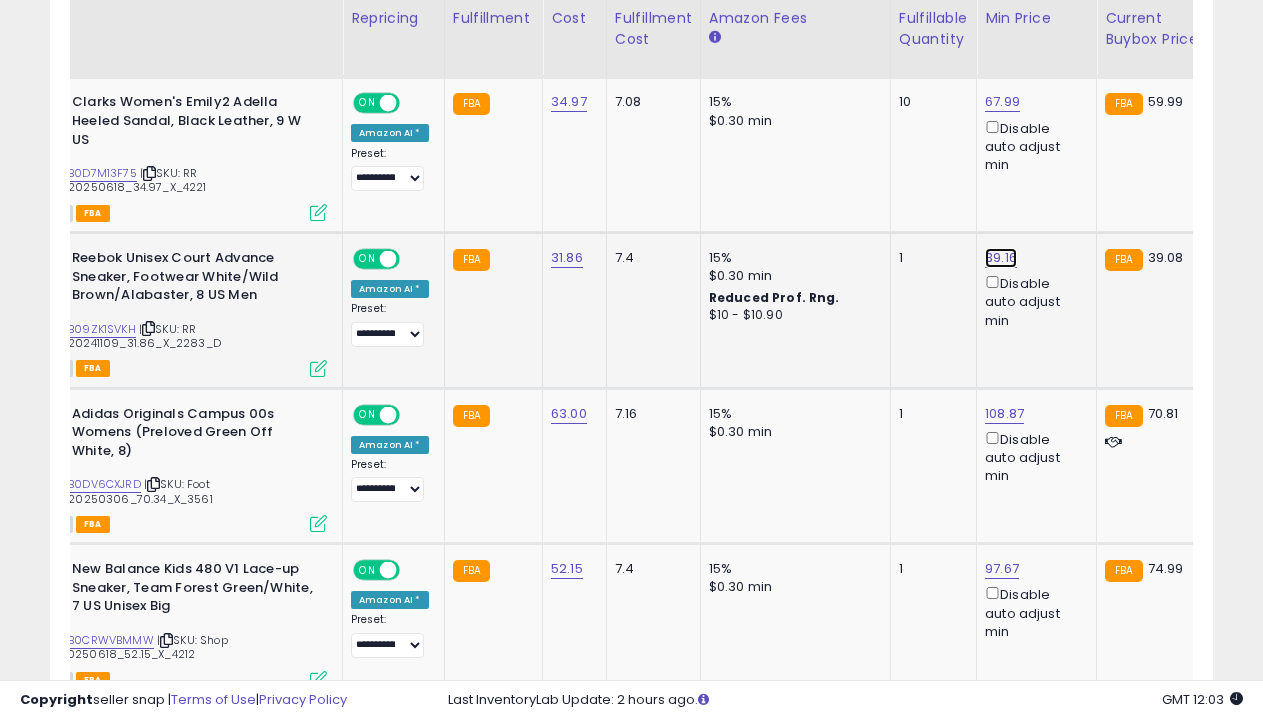 click on "39.16" at bounding box center (1002, -1454) 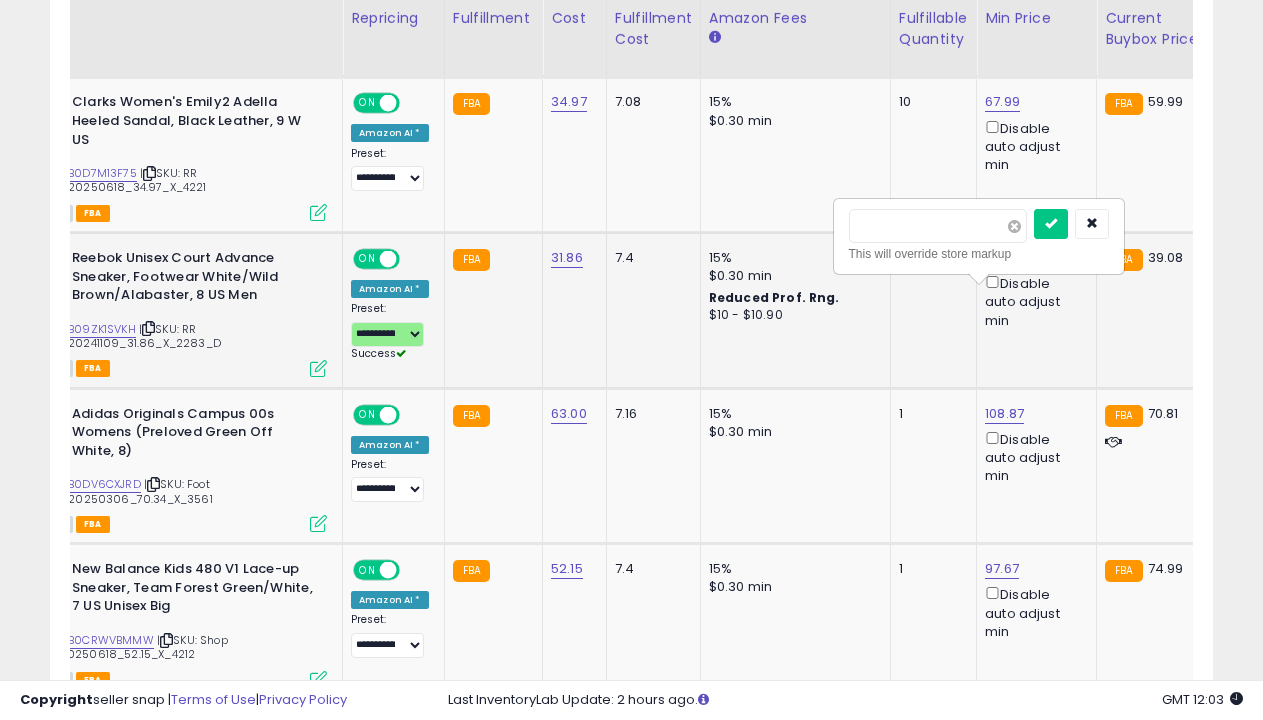 click at bounding box center (1014, 226) 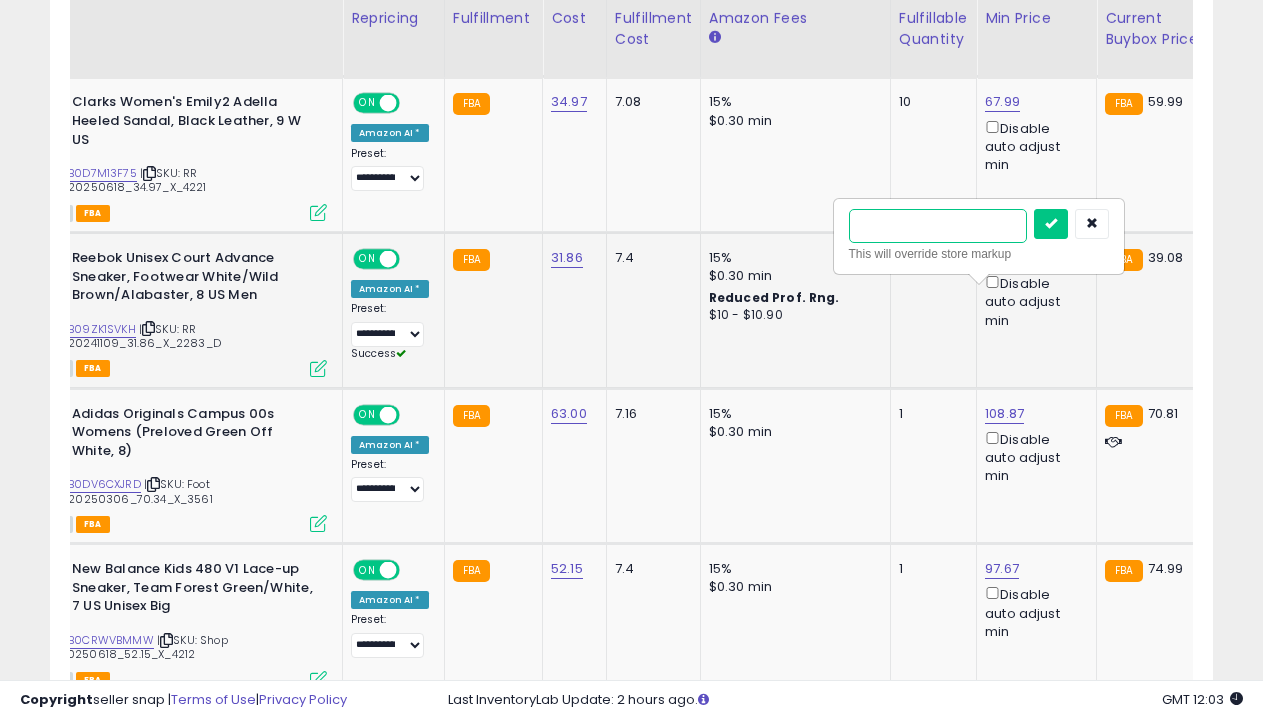 type on "*****" 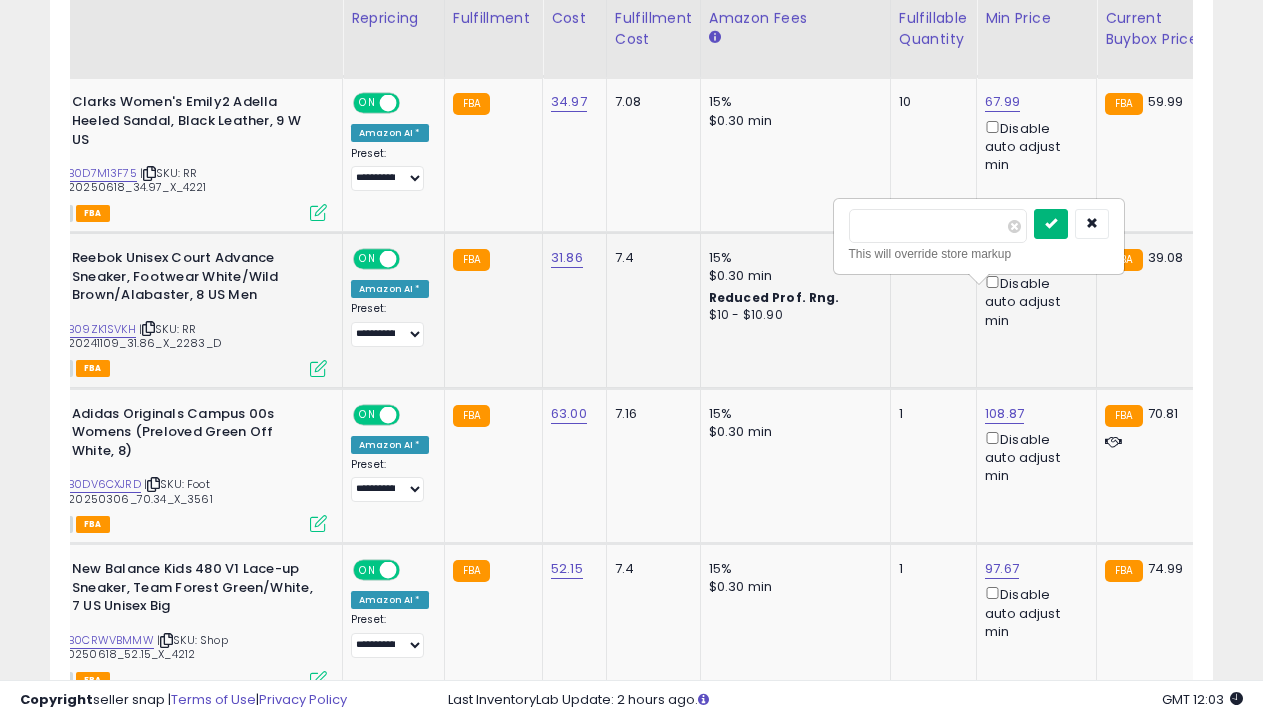 click at bounding box center [1051, 223] 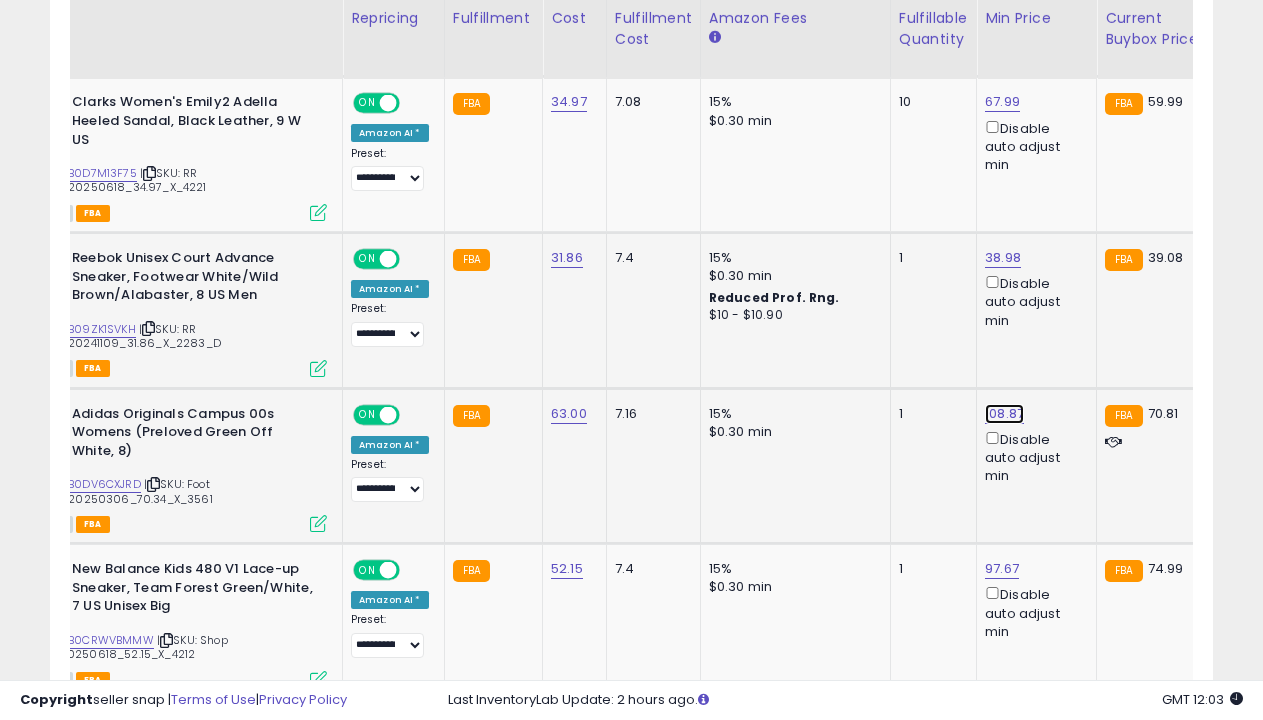 click on "108.87" at bounding box center [1002, -1454] 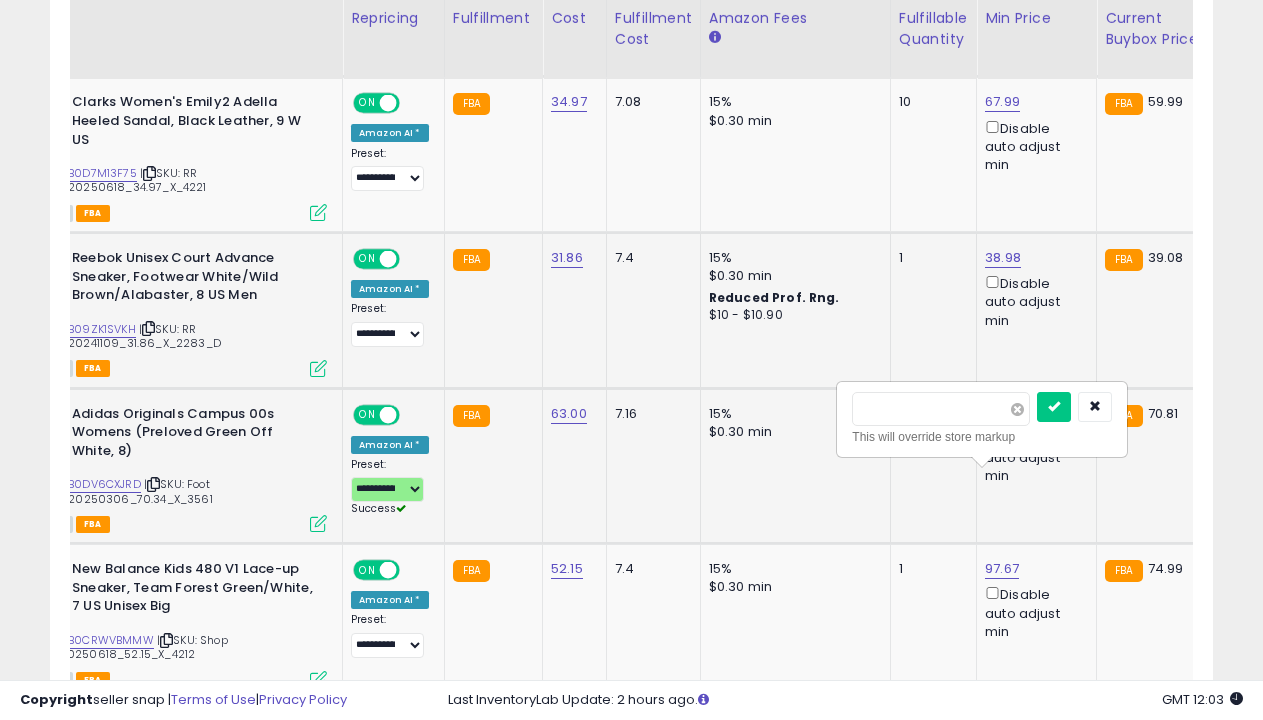 click at bounding box center (1017, 409) 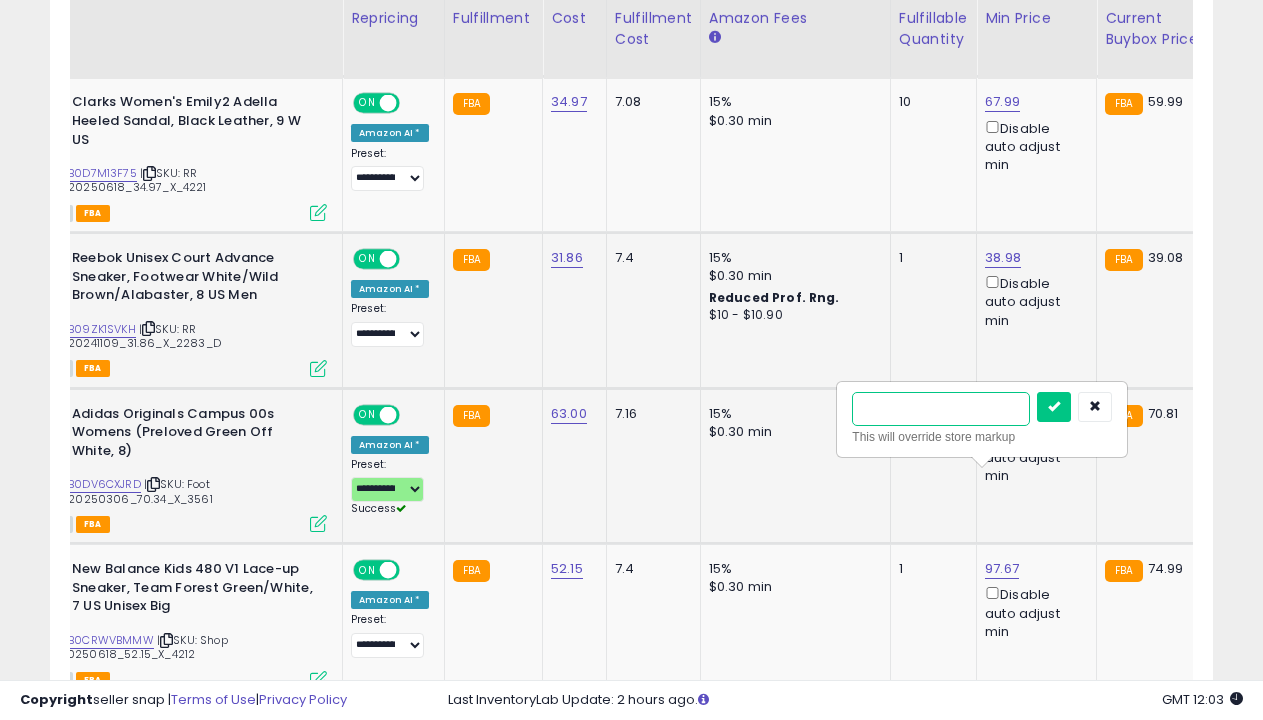 type on "*****" 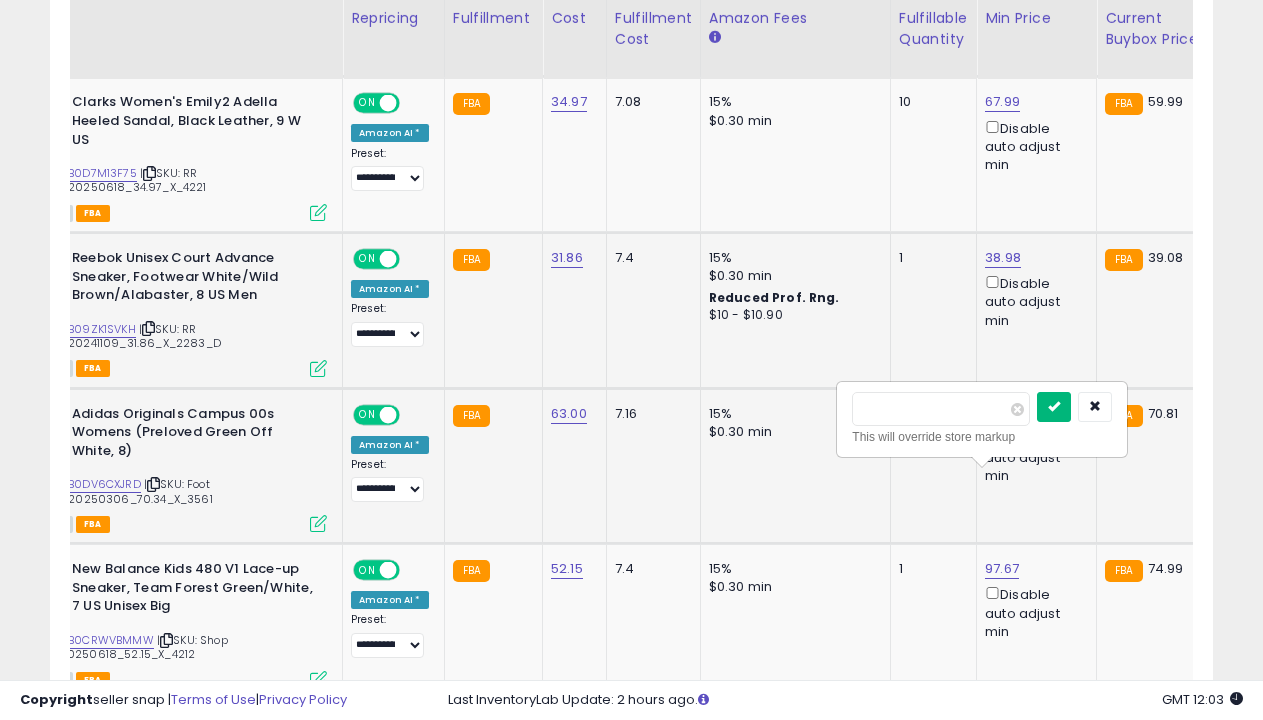 click at bounding box center [1054, 406] 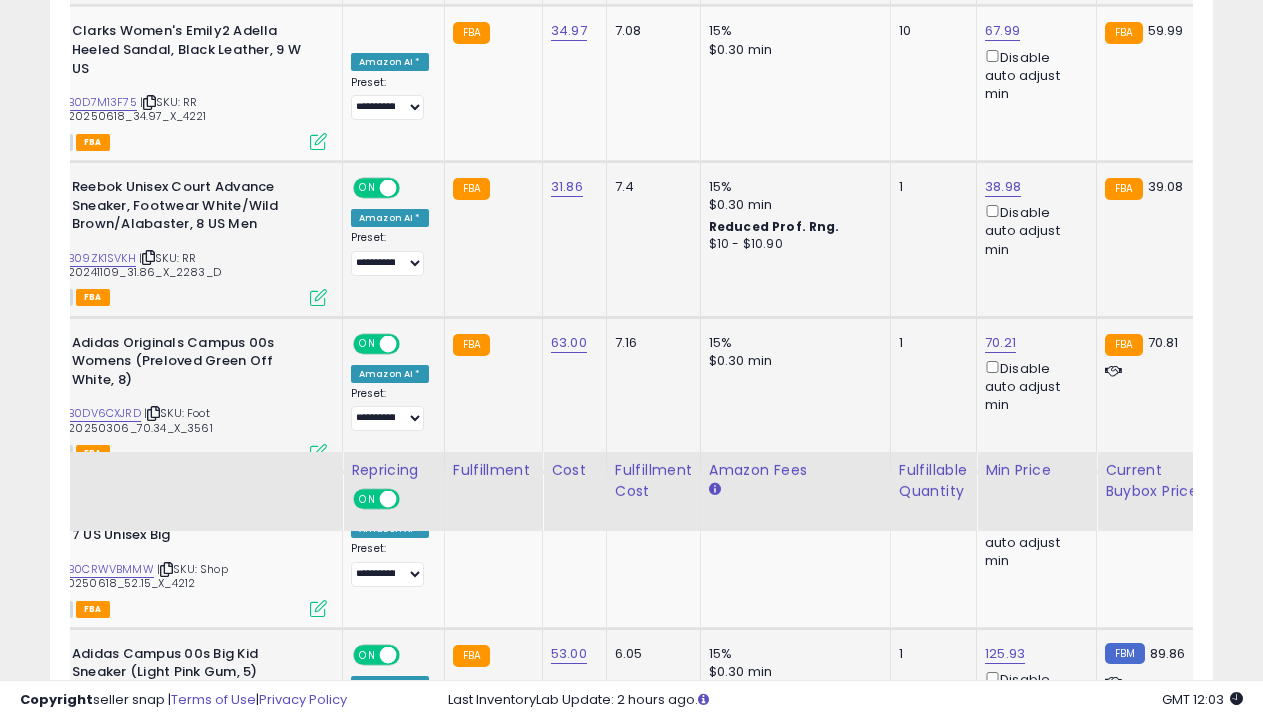 scroll, scrollTop: 3201, scrollLeft: 0, axis: vertical 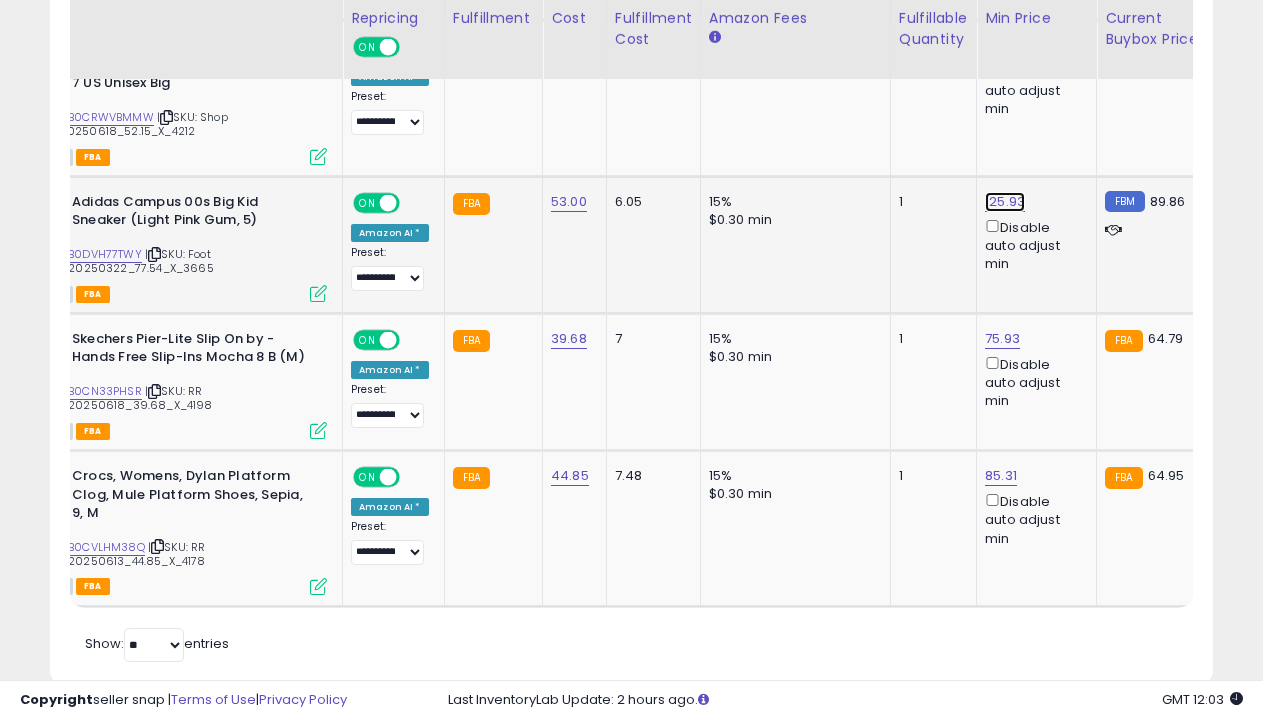 click on "125.93" at bounding box center [1002, -1977] 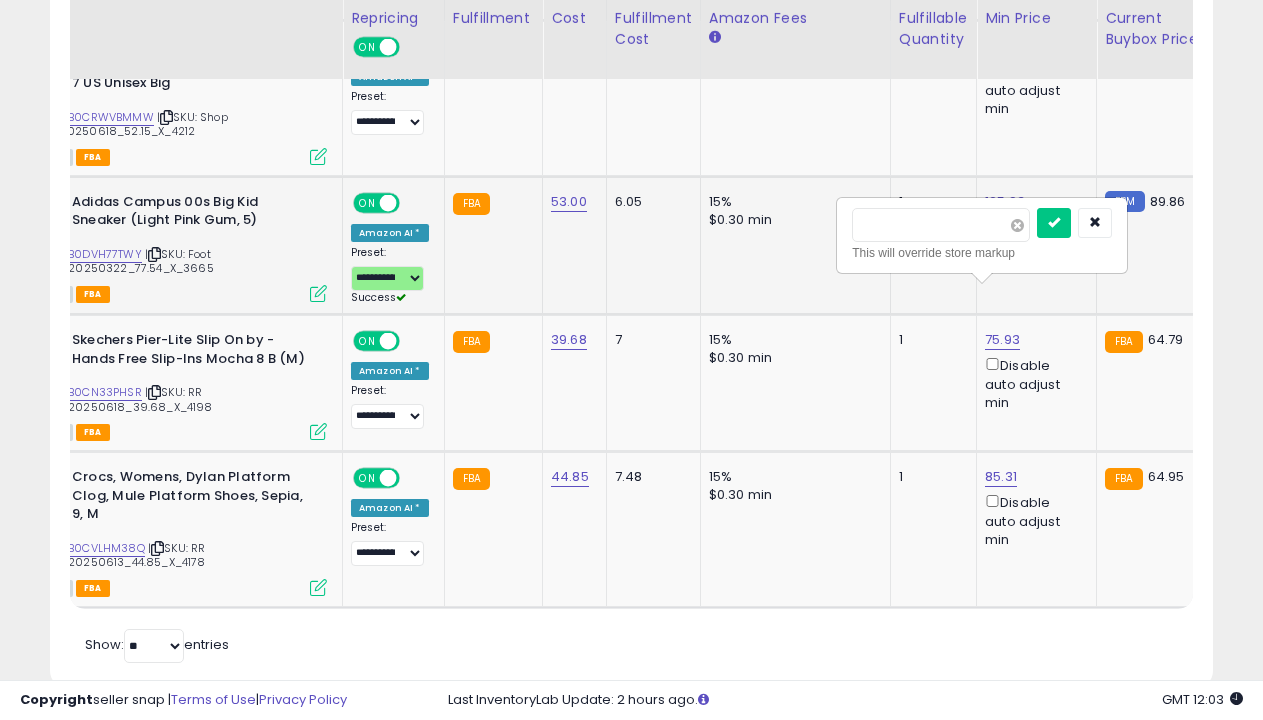 click at bounding box center [1017, 225] 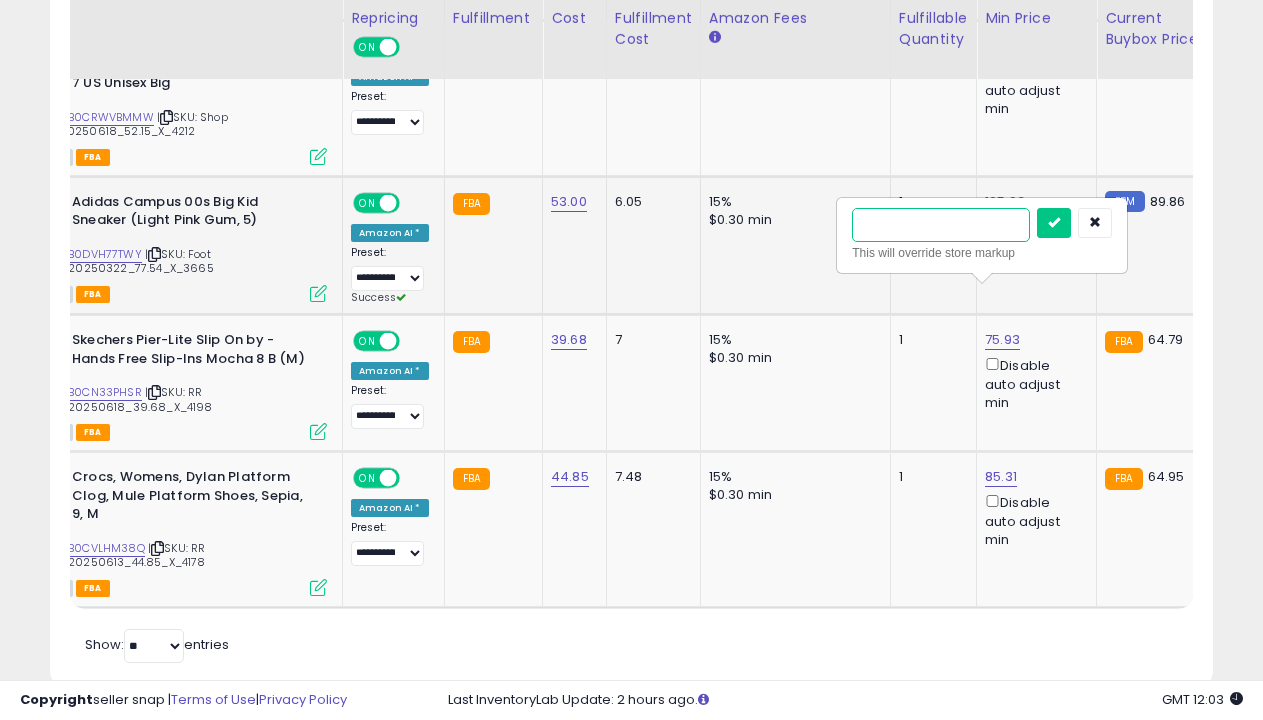 type on "*****" 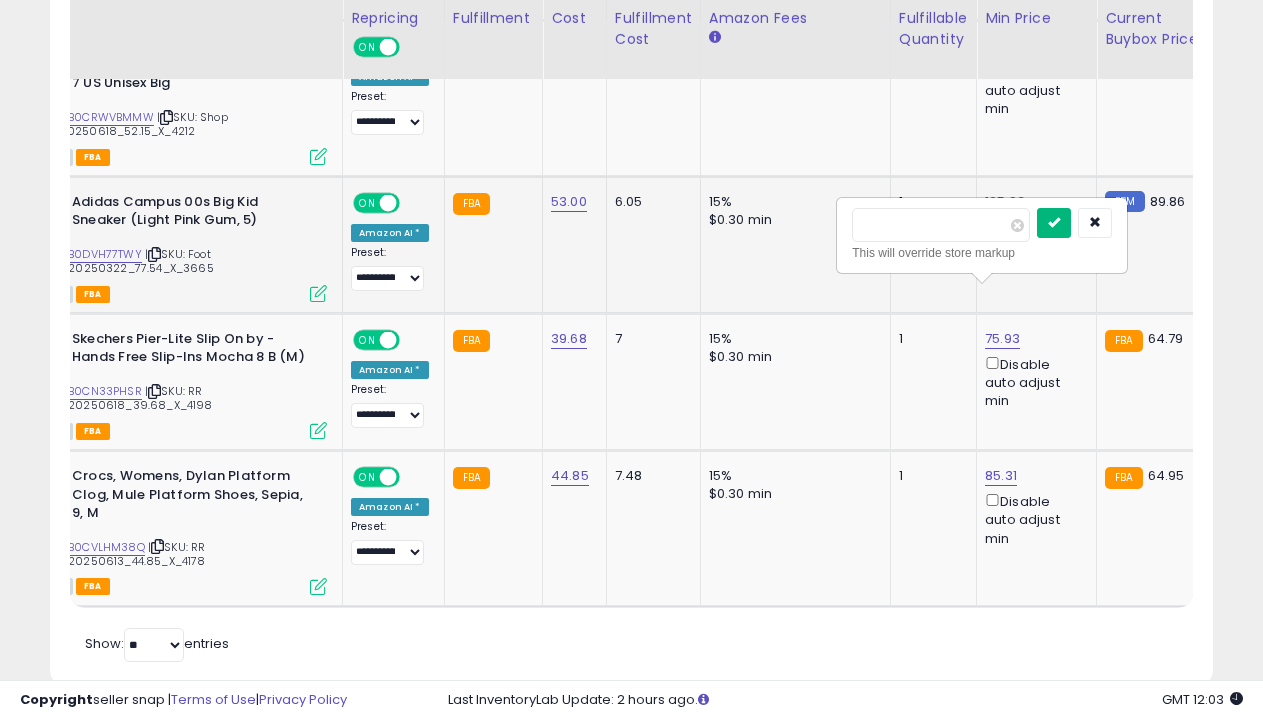 click at bounding box center (1054, 222) 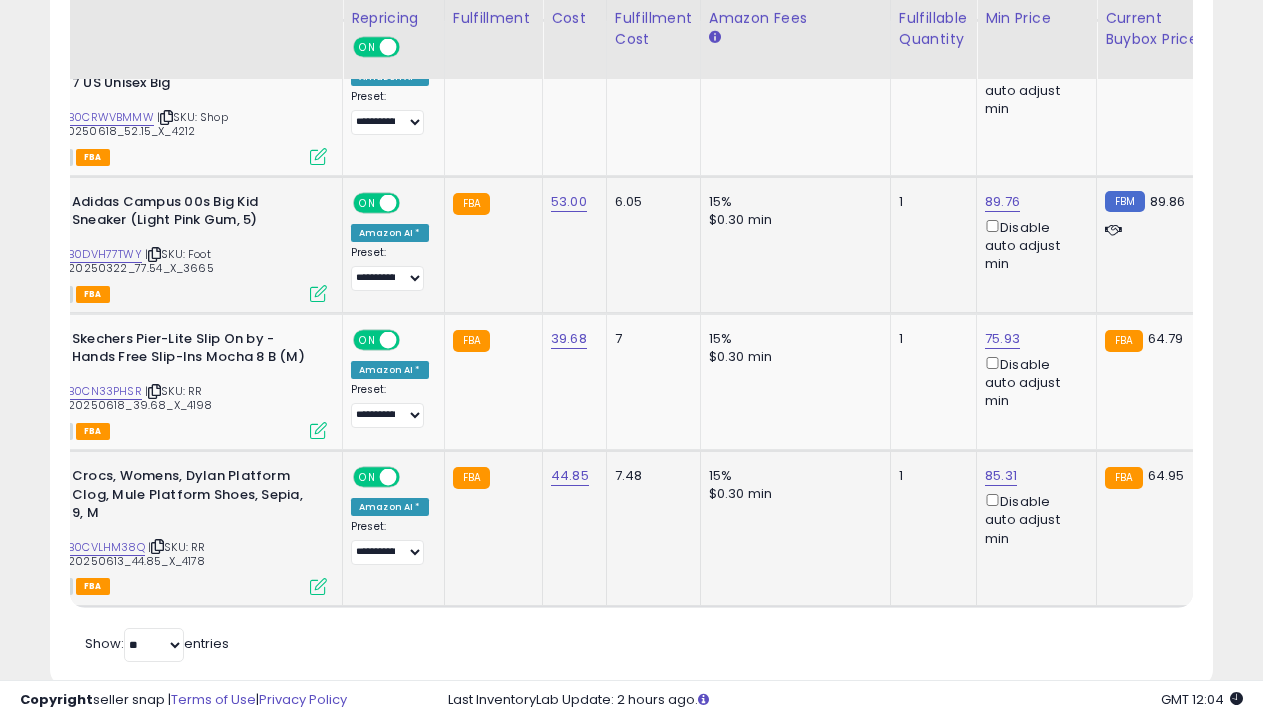 scroll, scrollTop: 3225, scrollLeft: 0, axis: vertical 